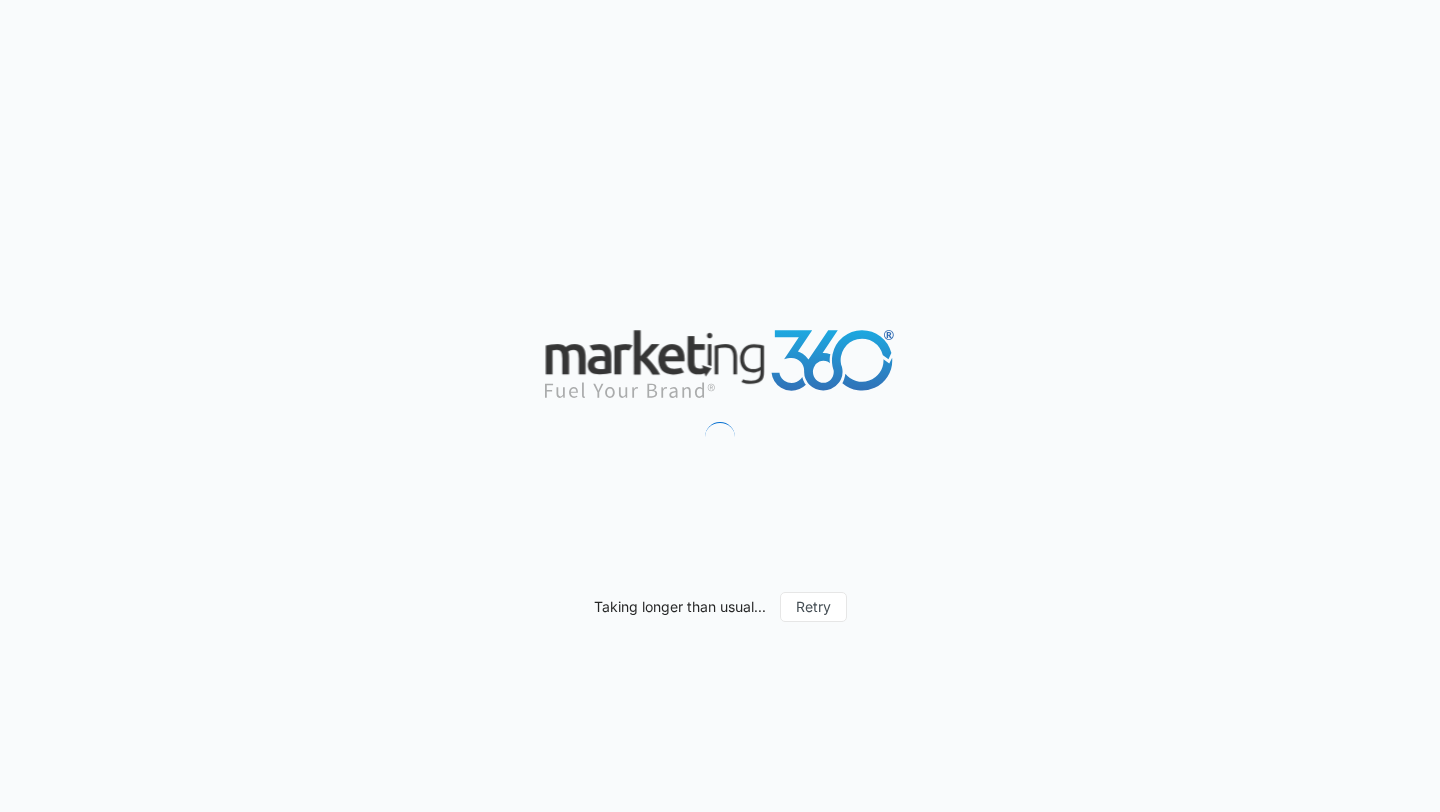 scroll, scrollTop: 0, scrollLeft: 0, axis: both 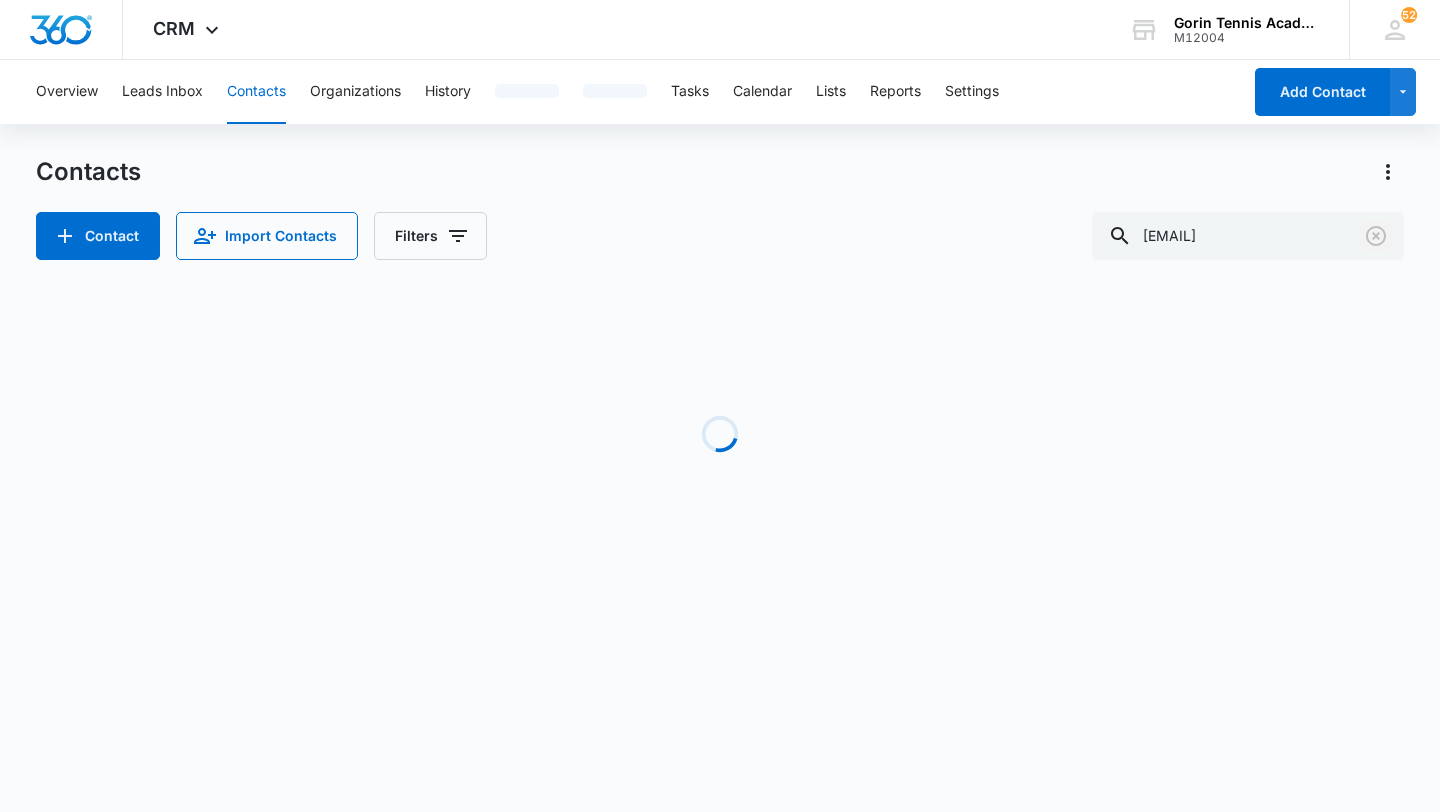 click at bounding box center [1376, 236] 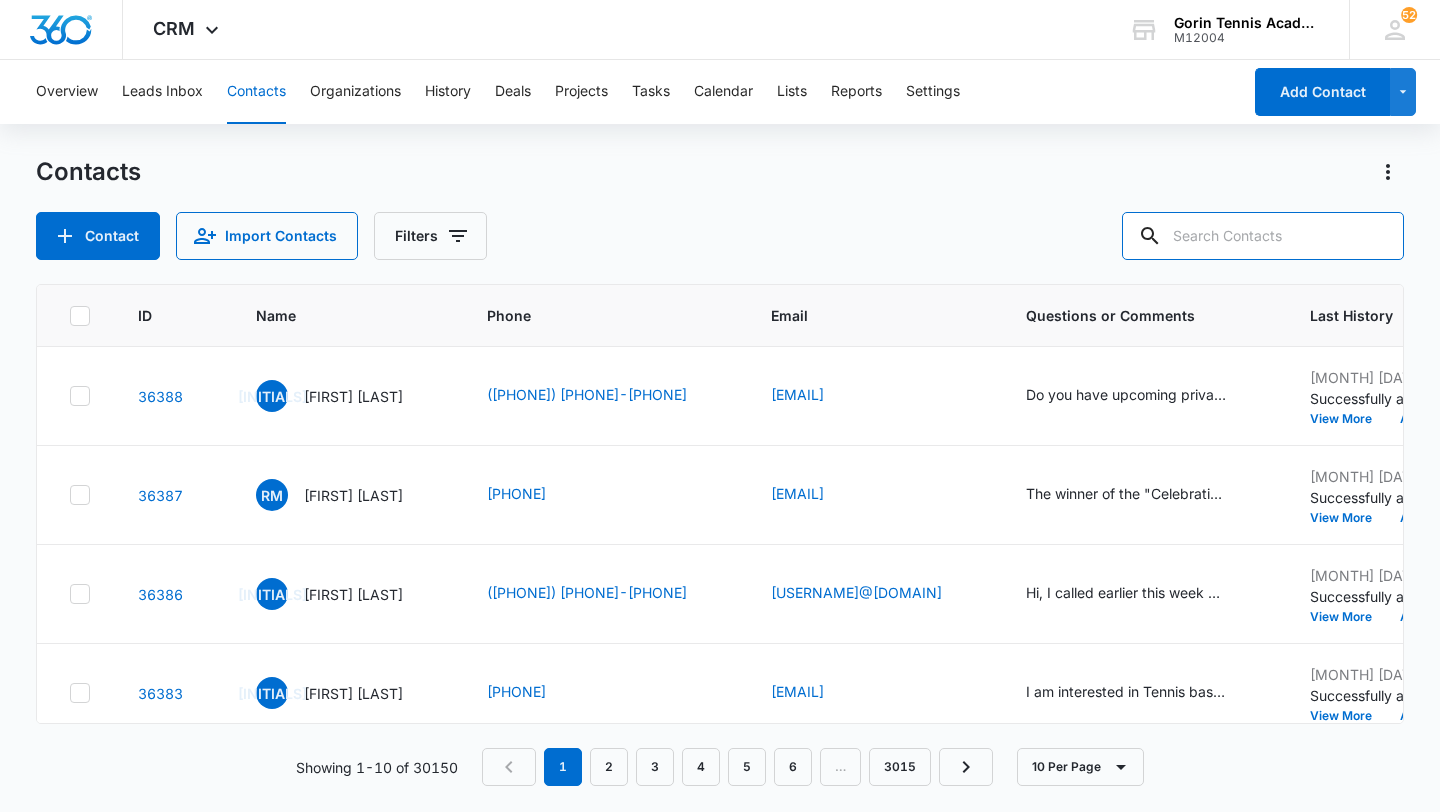paste on "[USERNAME]@[DOMAIN]" 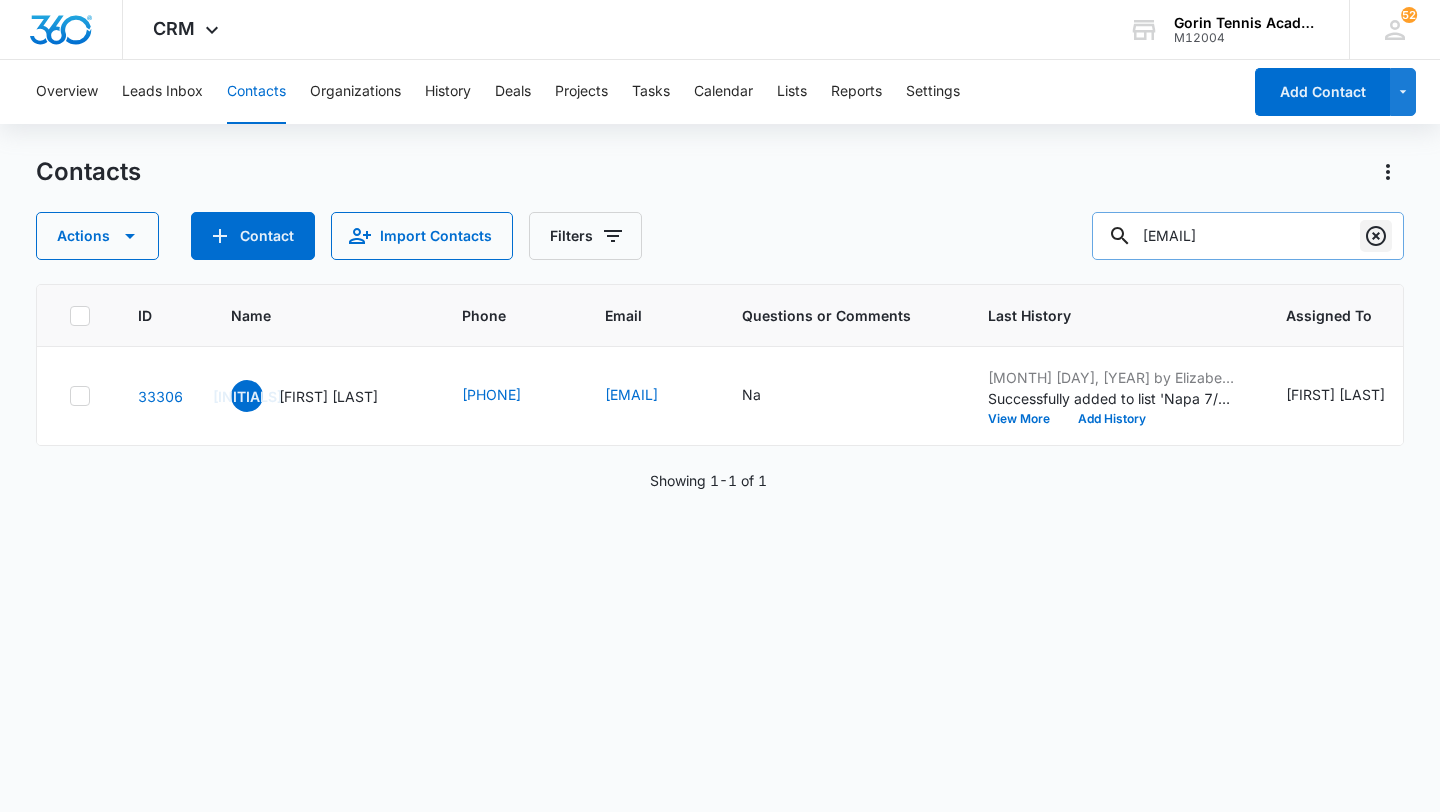 scroll, scrollTop: 0, scrollLeft: 20, axis: horizontal 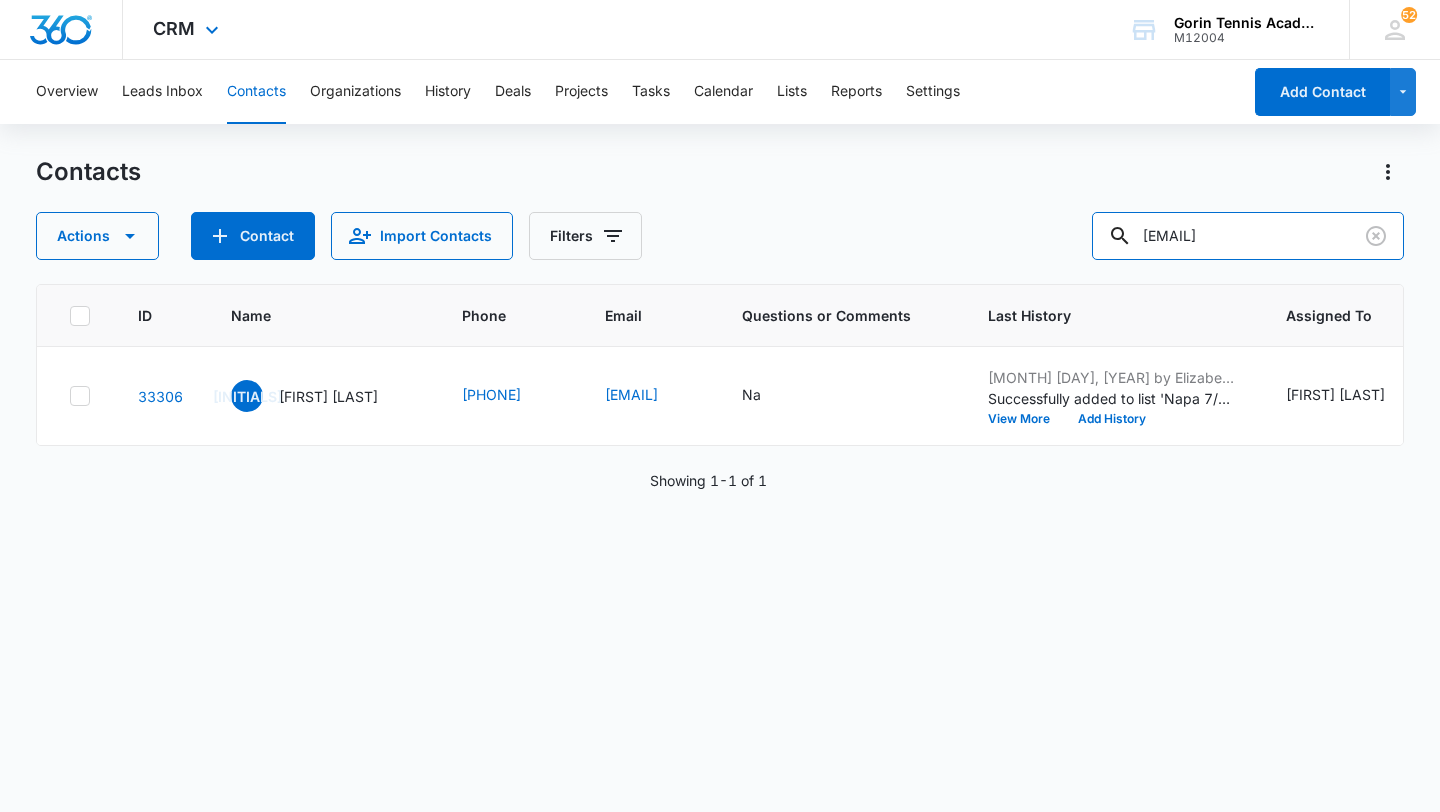 type on "[EMAIL]" 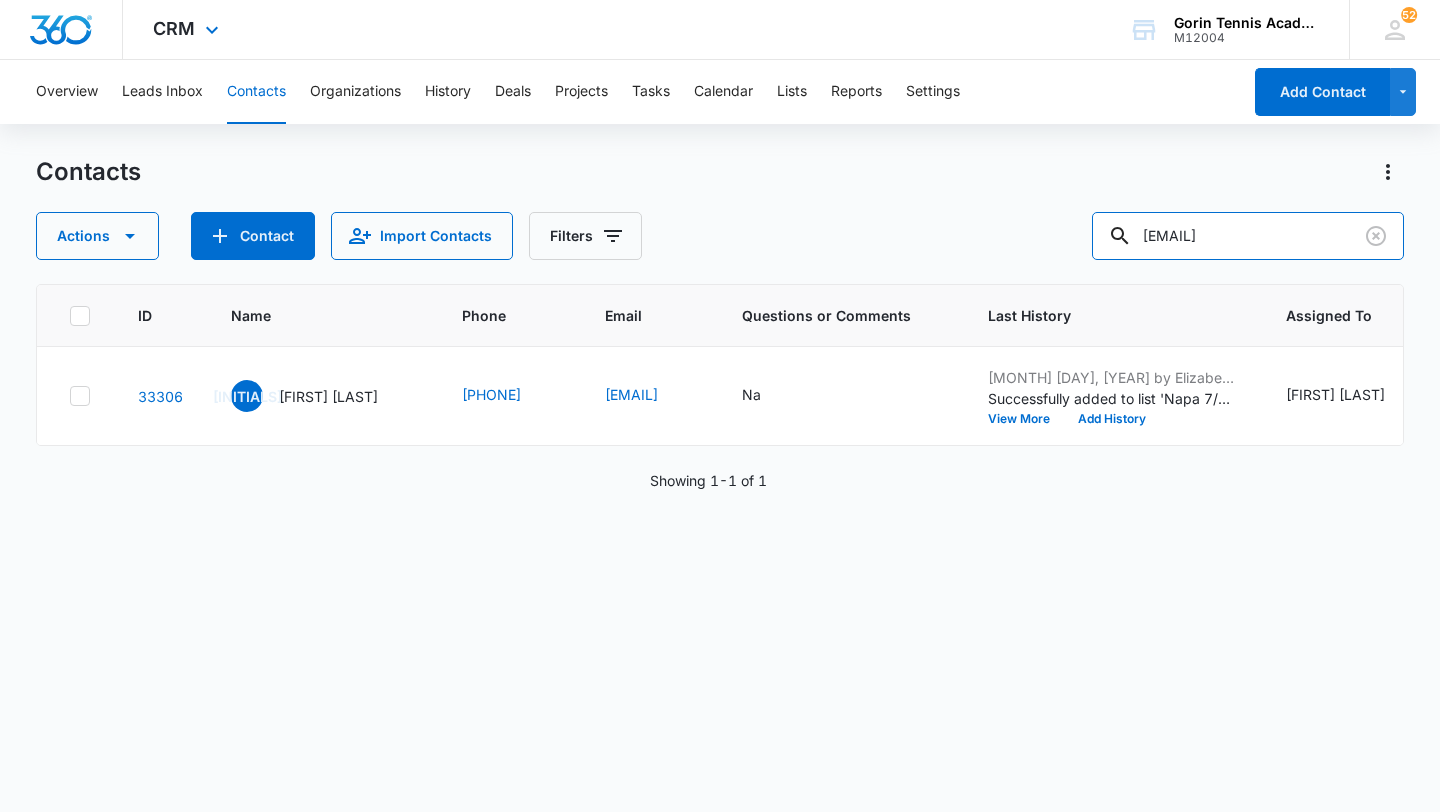 scroll, scrollTop: 0, scrollLeft: 0, axis: both 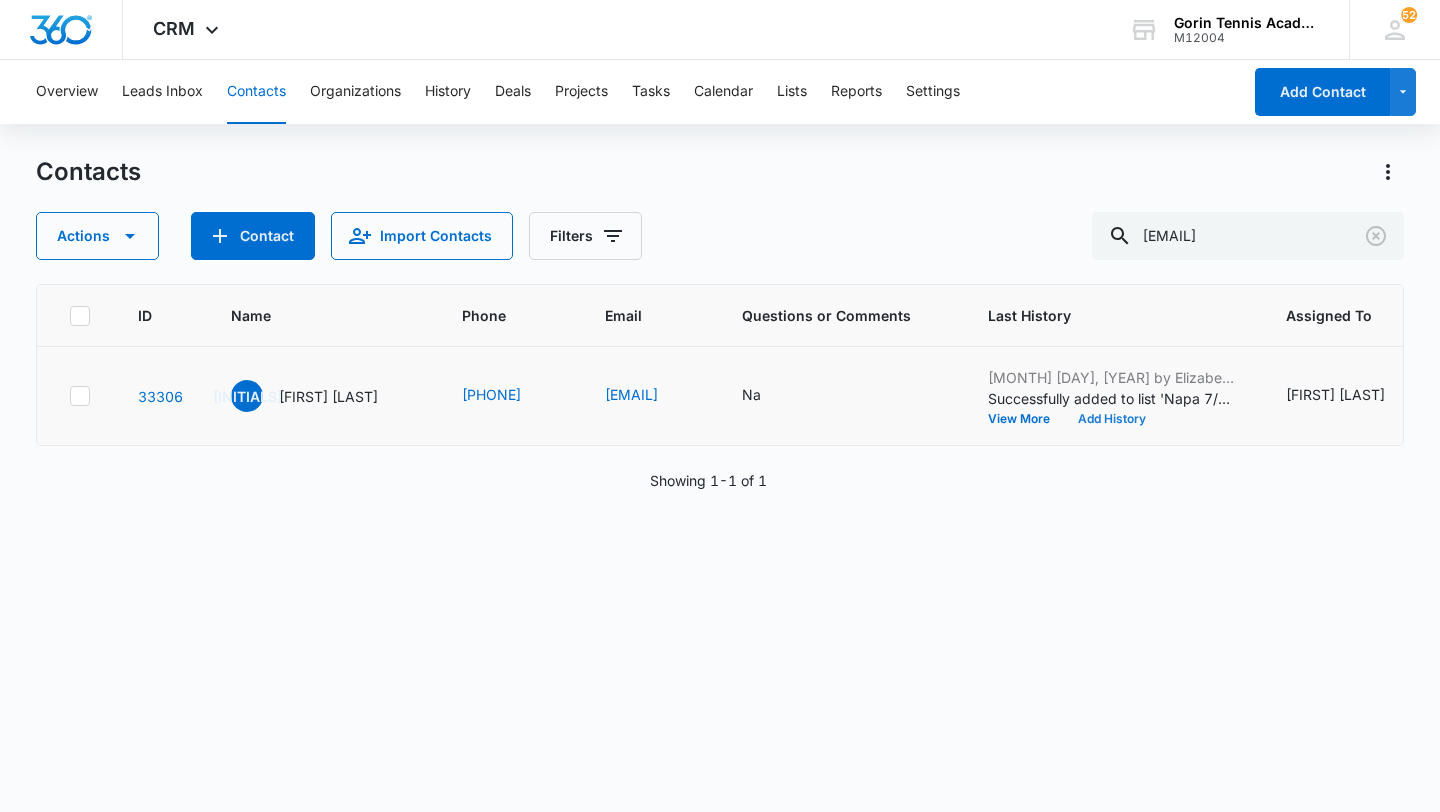 click on "Add History" at bounding box center [1112, 419] 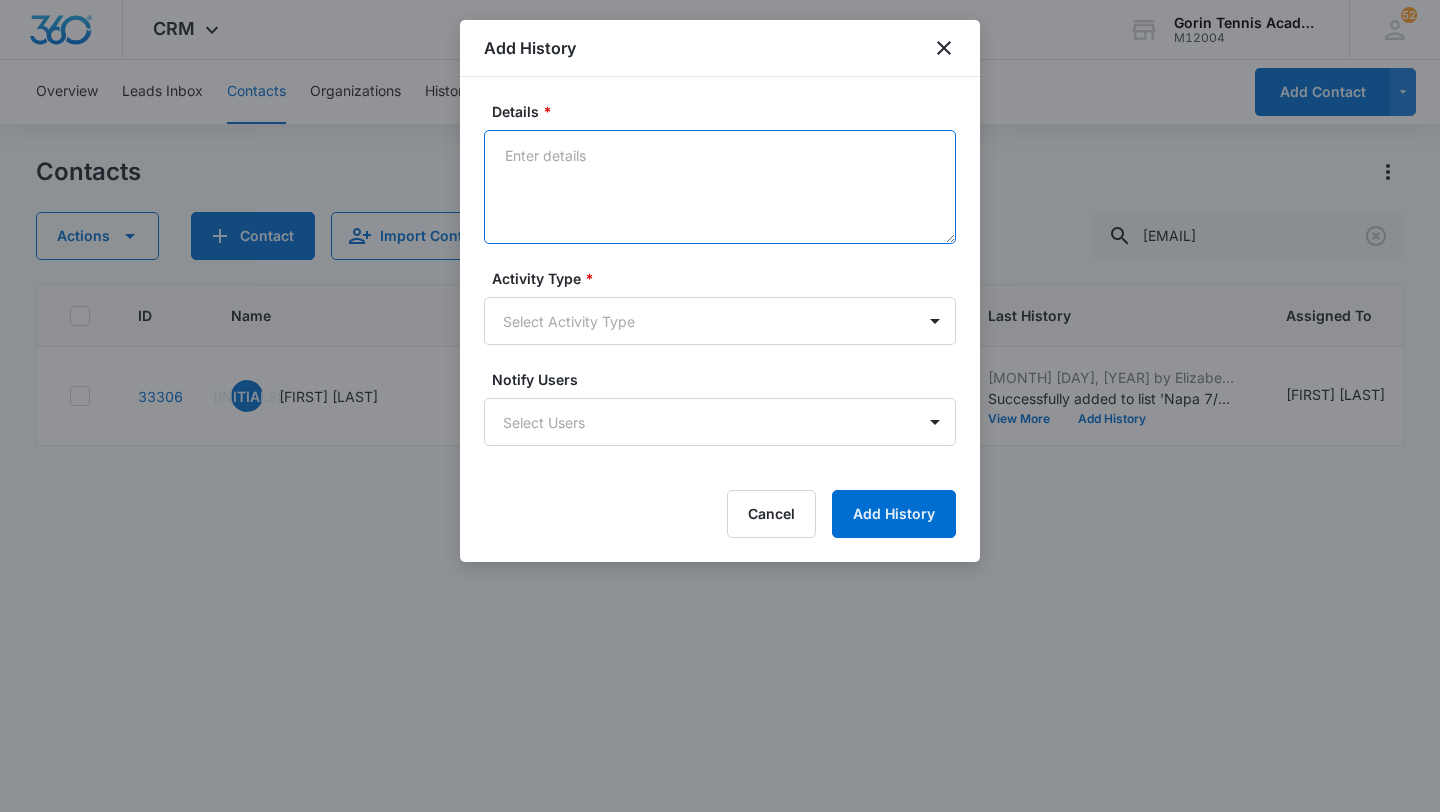 click on "Details *" at bounding box center (720, 187) 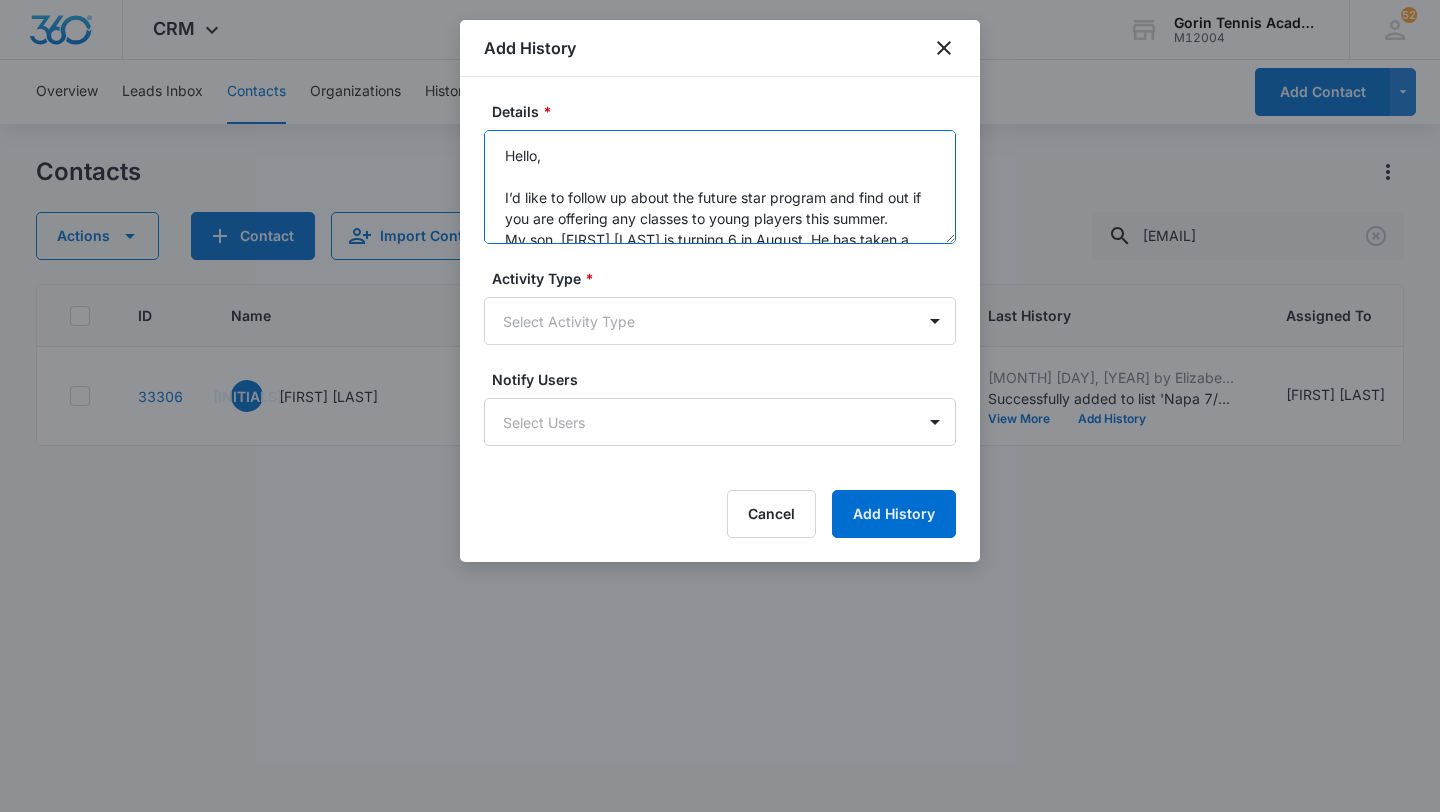 scroll, scrollTop: 110, scrollLeft: 0, axis: vertical 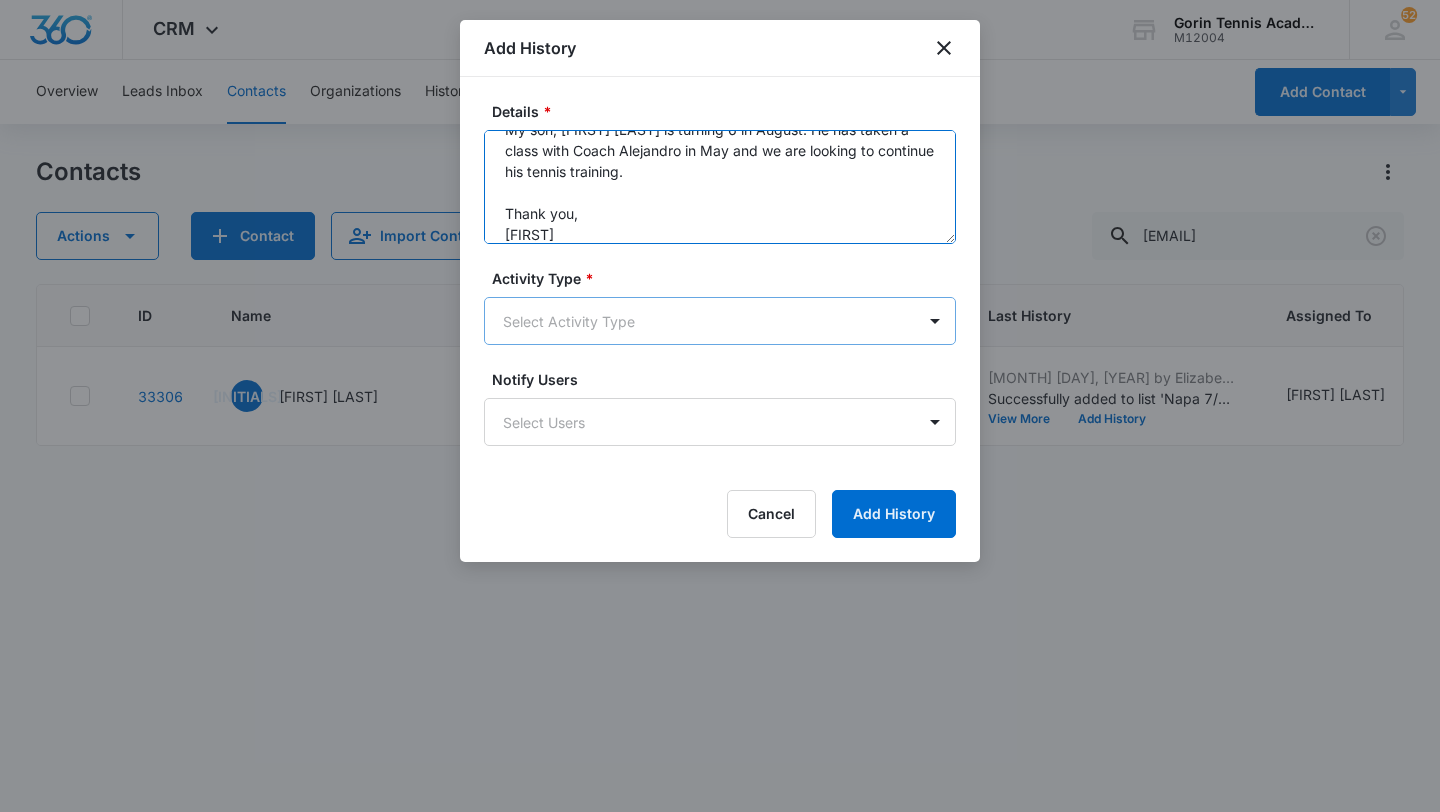 type on "Hello,
I’d like to follow up about the future star program and find out if you are offering any classes to young players this summer.
My son, [FIRST] [LAST] is turning 6 in August. He has taken a class with Coach Alejandro in May and we are looking to continue his tennis training.
Thank you,
[FIRST]" 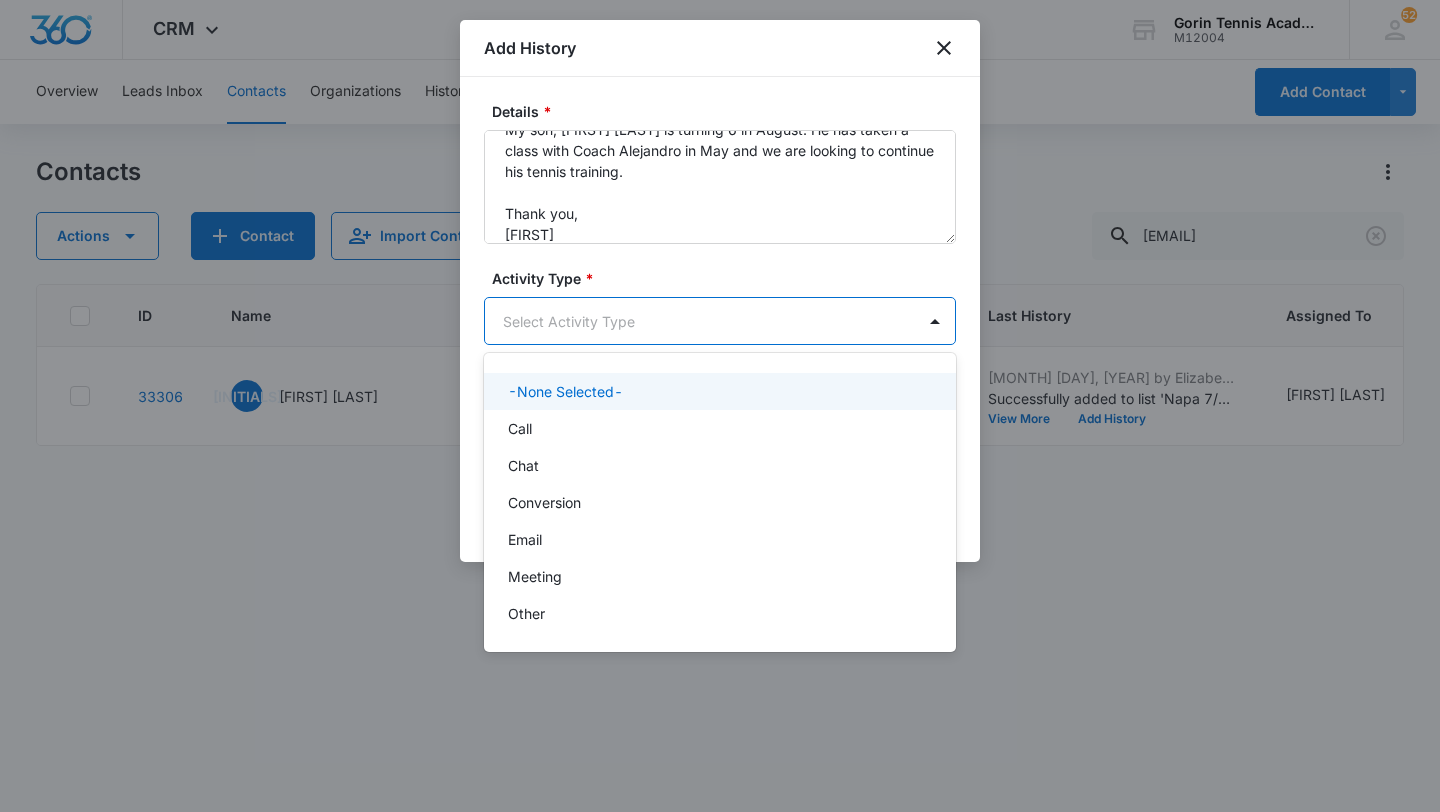 click on "CRM Apps Reputation Websites Forms CRM Email Social Shop Payments POS Content Ads Intelligence Files Brand Settings Gorin Tennis Academy M12004 Your Accounts View All 52 EV Elizabeth Vankova Elizabeth@gorintennis.com My Profile 52 Notifications Support Logout Terms & Conditions   •   Privacy Policy Overview Leads Inbox Contacts Organizations History Deals Projects Tasks Calendar Lists Reports Settings Add Contact Contacts Actions Contact Import Contacts Filters [EMAIL] ID Name Phone Email Questions or Comments Last History Assigned To Type Status Address Camp Interest Origin Location Mobile Phone Home Phone Work Phone 33306 AG Amari Geller ([PHONE]) [EMAIL] Na [MONTH] [DAY], [YEAR] by Elizabeth Vankova Successfully added to list 'Napa 7/28'. View More Add History Elizabeth Vankova Walnut Creek/Las Lomas High School Reached Out Again, Require Follow Up, Tryout Scheduled --- --- --- --- --- --- --- Showing   1-1   of   1
Add History Details * Activity Type * Cancel" at bounding box center (720, 406) 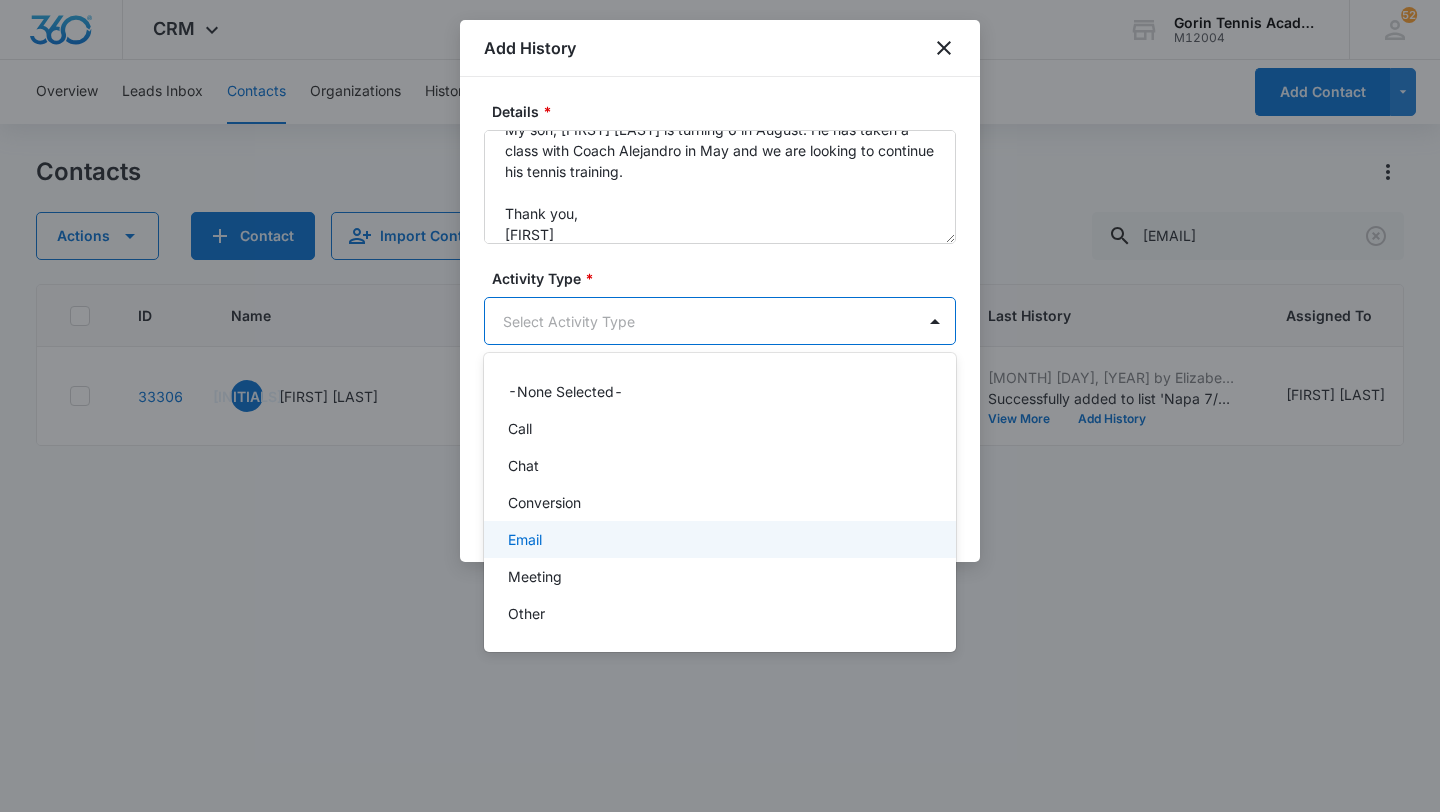 click on "Email" at bounding box center [720, 539] 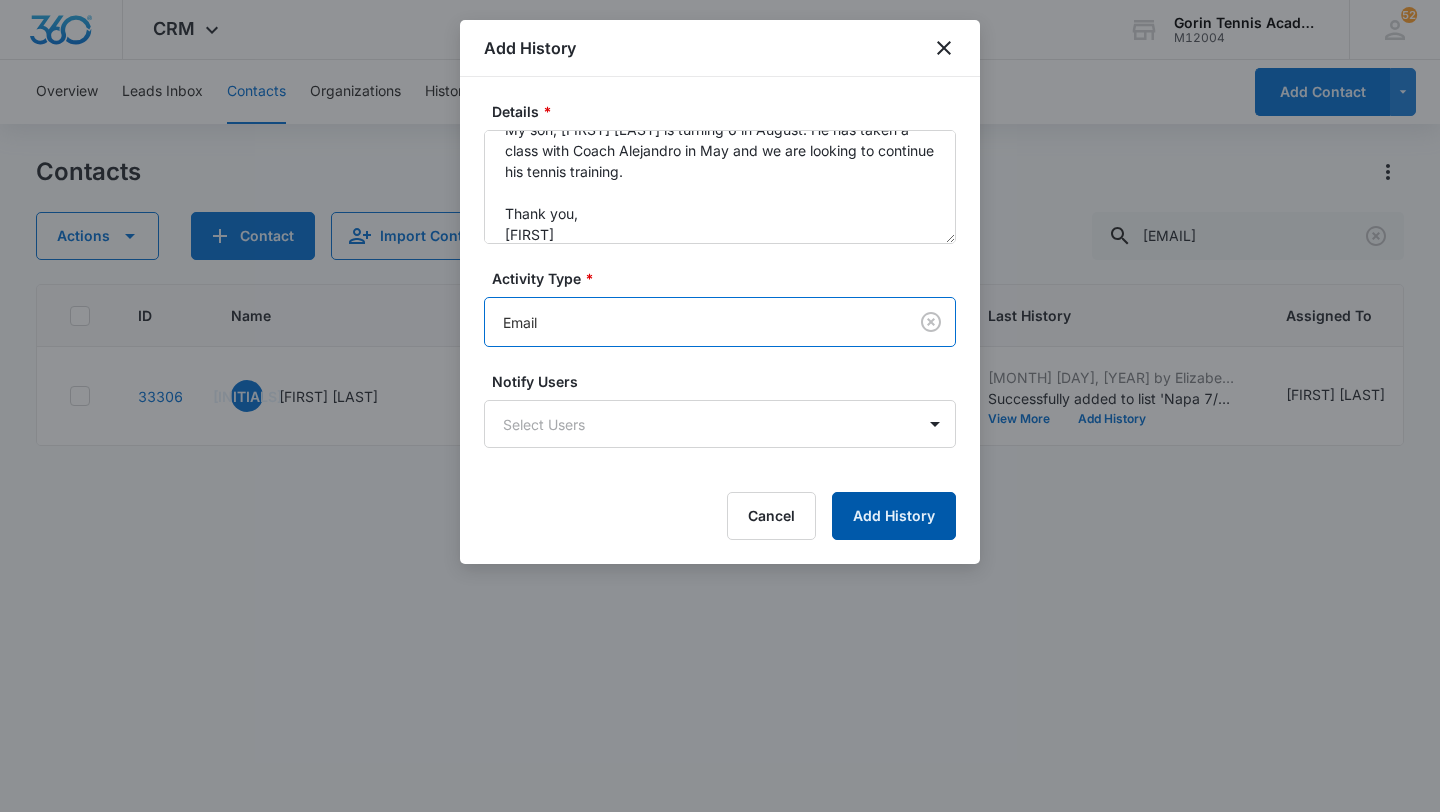 click on "Add History" at bounding box center (894, 516) 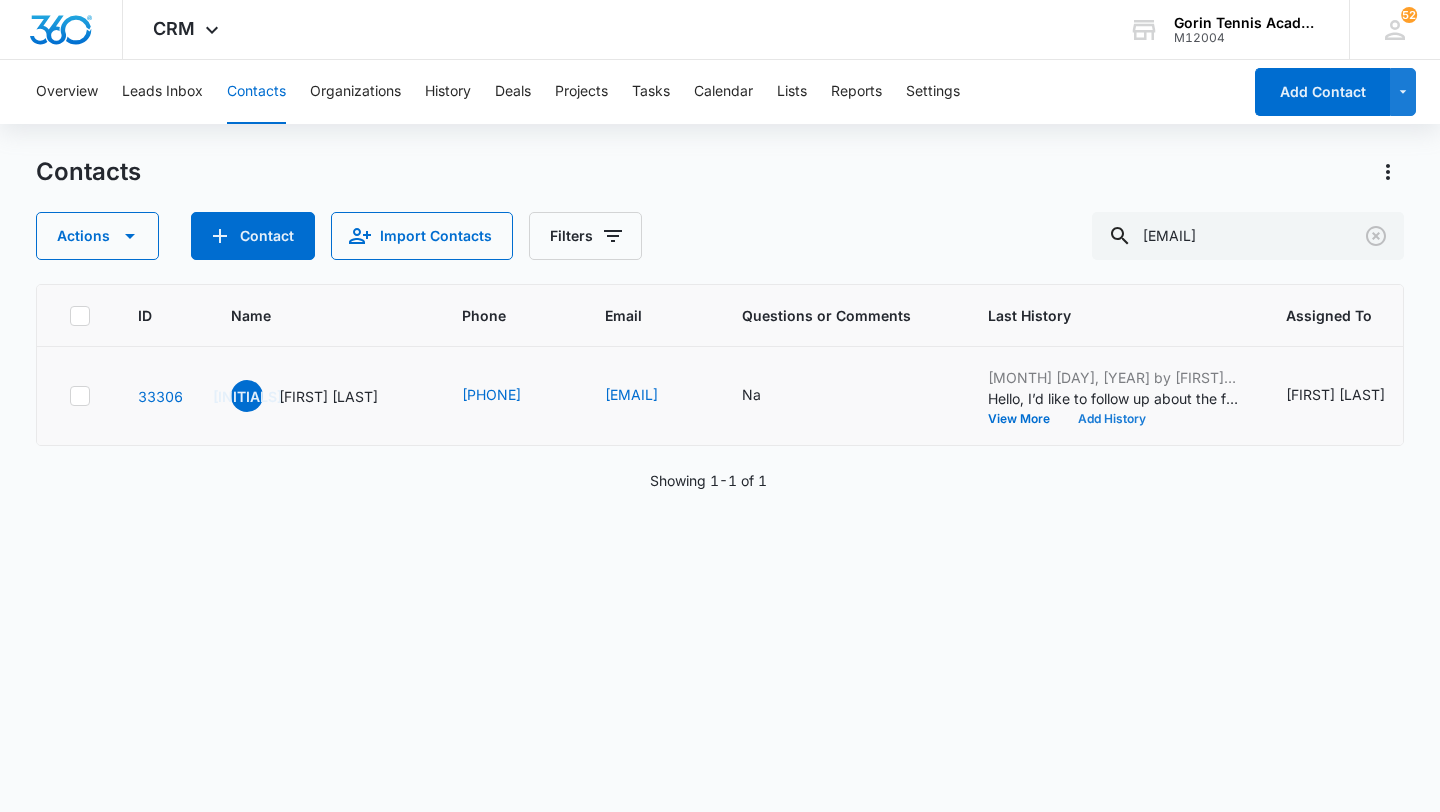click on "Add History" at bounding box center (1112, 419) 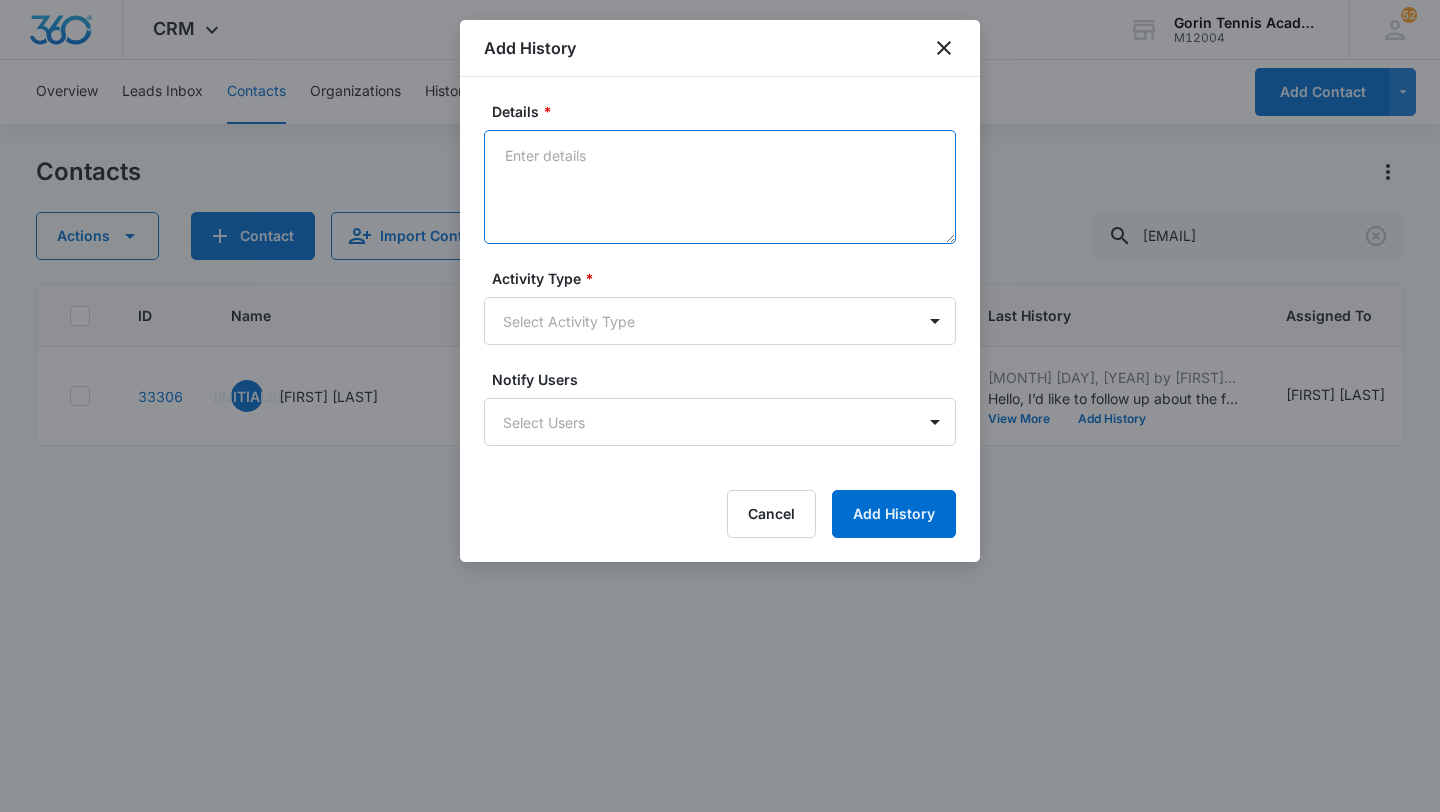 paste on "Hi [FIRST],
Thank you for getting back to me, and sorry for the late reply!
Yes, absolutely! We still offer the Future Stars program in Walnut Creek at 9:00 a.m. on Saturdays. However, we are working on organizing events to increase participation in the program and establish a consistent Future Stars group. I have checked with the coaches, and, for now, Amari can join the Green Dot clinic at 10:00 AM on Saturdays where we do have some other players in Amari's age group and level (the coaches will, of course, divide the players by age and level). The cost is $66 non-member and $56 member if scheduled for next month.
Green Dot – Mon/Wed/Fri, 5:30 PM - 7:30 PM & Sat 10:00 AM - 12:00 PM (Saturdays work best for Amari age and level-wise):
https://clients.mindbodyonline.com/classic/ws?studioid=180951&stype=-104&sTG=81&sView=week&sLoc=0
Our Junior Single Membership ($100/billed yearly) offers the late cancellation passes as well as a $10 discount off the non-member rate for group tennis lessons (so $56 per se..." 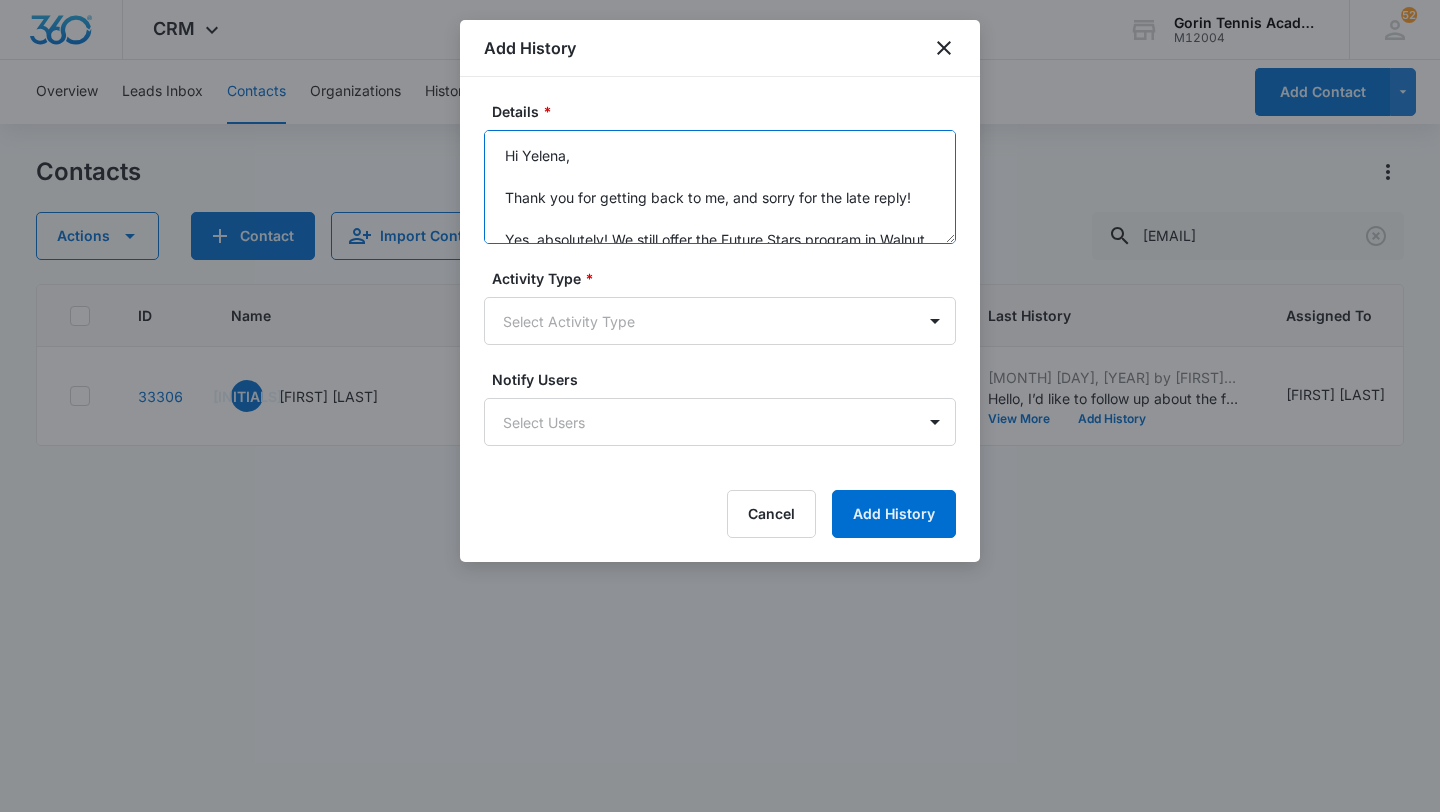 scroll, scrollTop: 740, scrollLeft: 0, axis: vertical 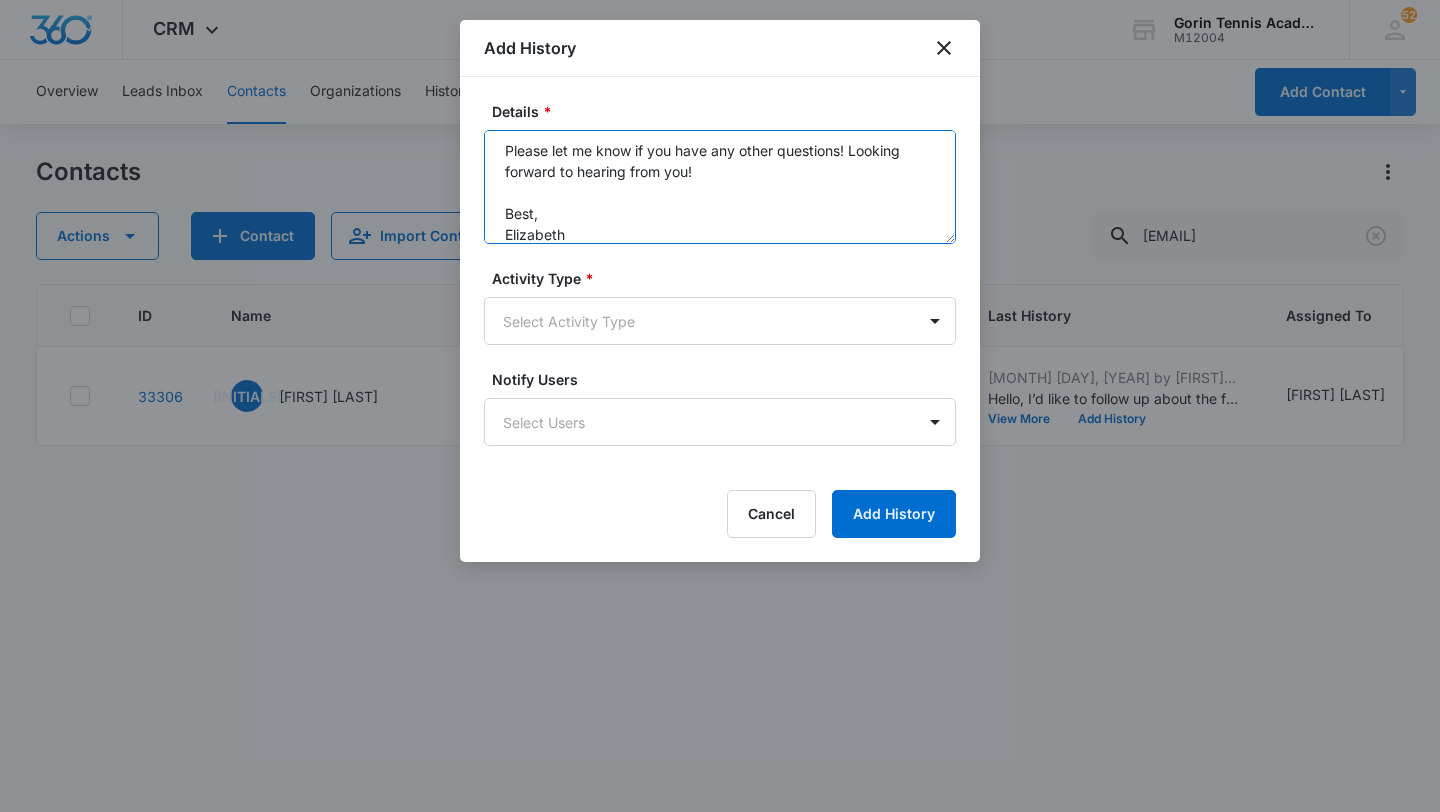 type on "Hi [FIRST],
Thank you for getting back to me, and sorry for the late reply!
Yes, absolutely! We still offer the Future Stars program in Walnut Creek at 9:00 a.m. on Saturdays. However, we are working on organizing events to increase participation in the program and establish a consistent Future Stars group. I have checked with the coaches, and, for now, Amari can join the Green Dot clinic at 10:00 AM on Saturdays where we do have some other players in Amari's age group and level (the coaches will, of course, divide the players by age and level). The cost is $66 non-member and $56 member if scheduled for next month.
Green Dot – Mon/Wed/Fri, 5:30 PM - 7:30 PM & Sat 10:00 AM - 12:00 PM (Saturdays work best for Amari age and level-wise):
https://clients.mindbodyonline.com/classic/ws?studioid=180951&stype=-104&sTG=81&sView=week&sLoc=0
Our Junior Single Membership ($100/billed yearly) offers the late cancellation passes as well as a $10 discount off the non-member rate for group tennis lessons (so $56 per se..." 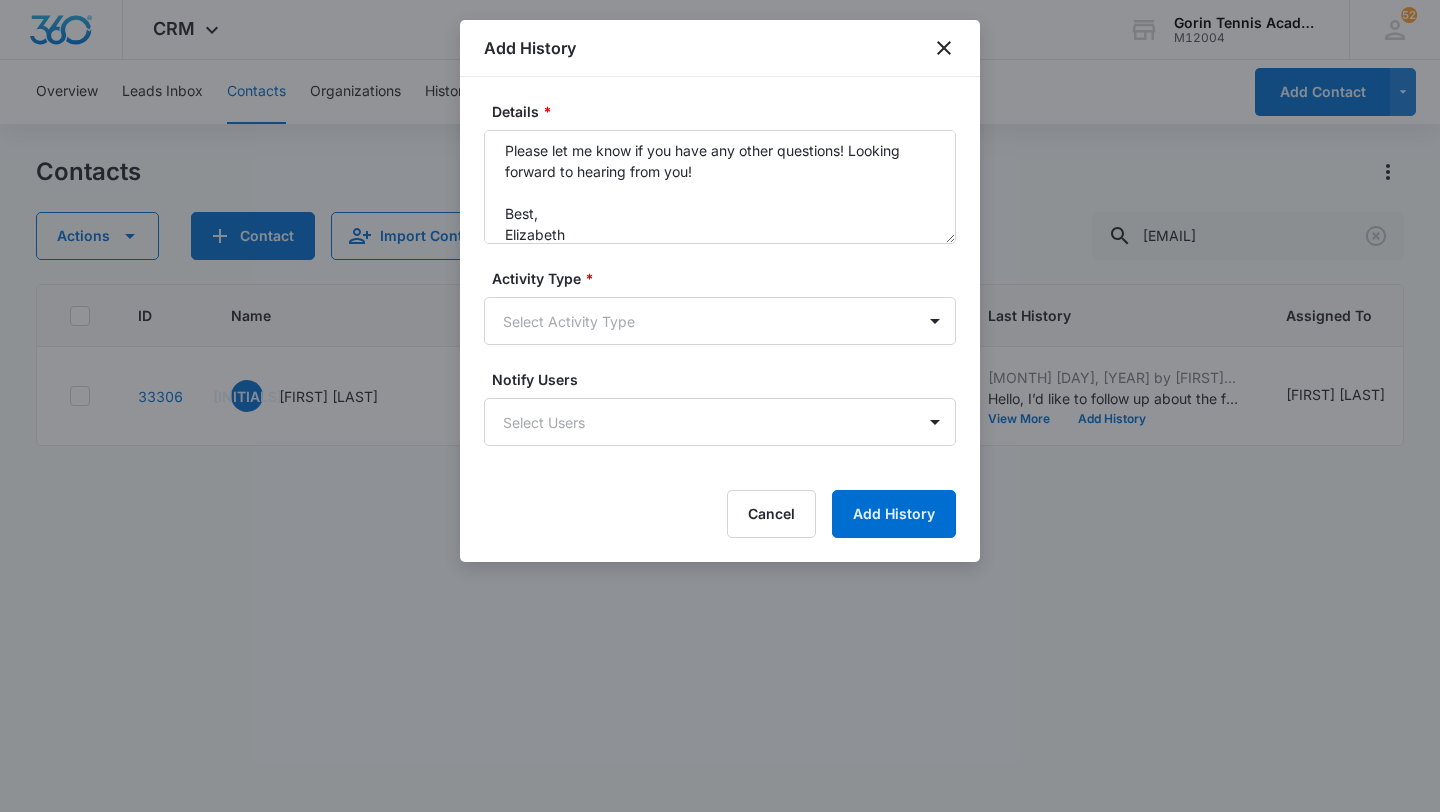 click on "Details * Activity Type * Select Activity Type Notify Users Select Users Cancel Add History" at bounding box center (720, 319) 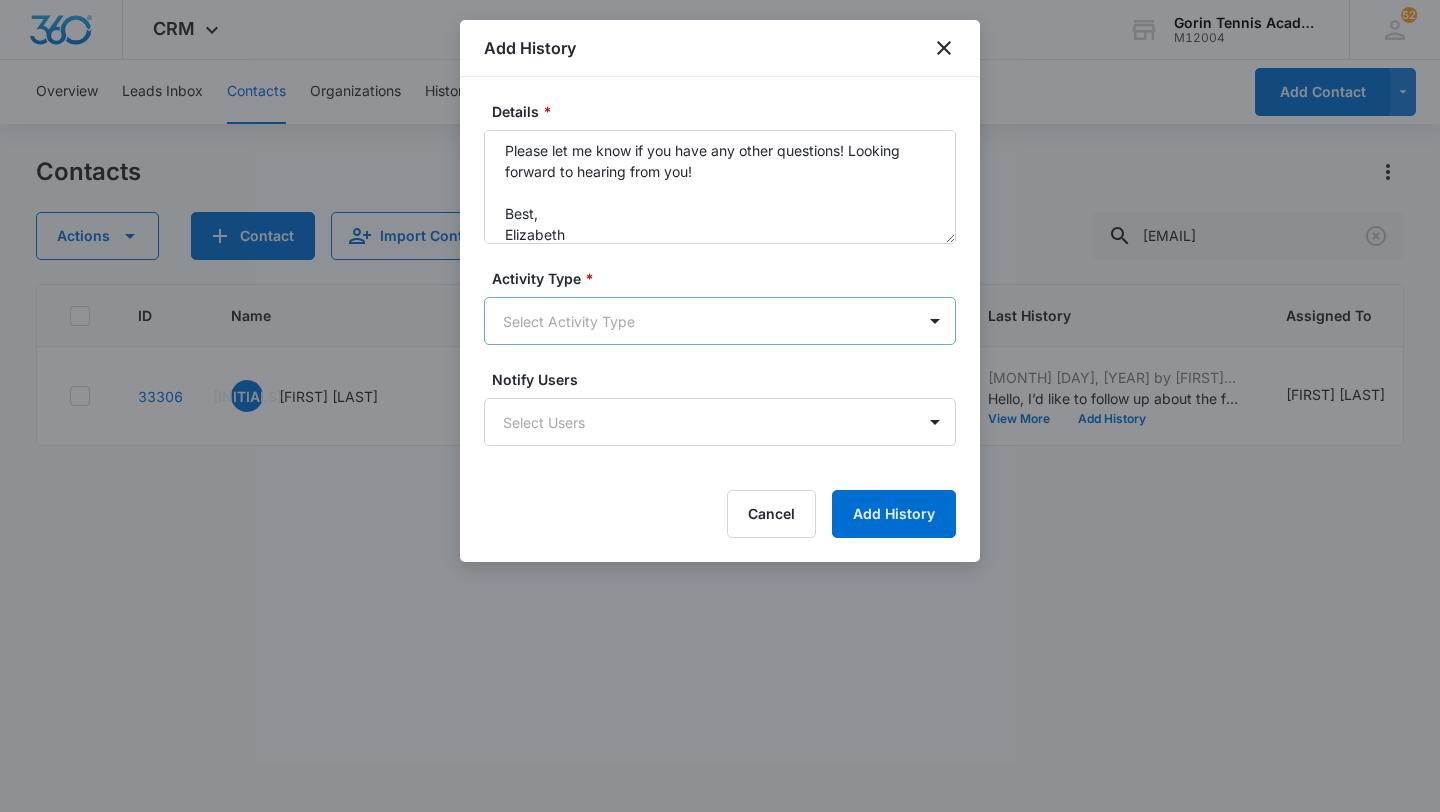 click on "CRM Apps Reputation Websites Forms CRM Email Social Shop Payments POS Content Ads Intelligence Files Brand Settings Gorin Tennis Academy M12004 Your Accounts View All 52 EV Elizabeth Vankova Elizabeth@gorintennis.com My Profile 52 Notifications Support Logout Terms & Conditions   •   Privacy Policy Overview Leads Inbox Contacts Organizations History Deals Projects Tasks Calendar Lists Reports Settings Add Contact Contacts Actions Contact Import Contacts Filters [EMAIL] ID Name Phone Email Questions or Comments Last History Assigned To Type Status Address Camp Interest Origin Location Mobile Phone Home Phone Work Phone 33306 AG Amari Geller ([PHONE]) [EMAIL] Na [MONTH] [DAY], [YEAR] by Elizabeth Vankova View More Add History Elizabeth Vankova Walnut Creek/Las Lomas High School Reached Out Again, Require Follow Up, Tryout Scheduled --- --- --- --- --- --- --- Showing   1-1   of   1
Add History Details * Activity Type * Select Activity Type Notify Users Select Users" at bounding box center (720, 406) 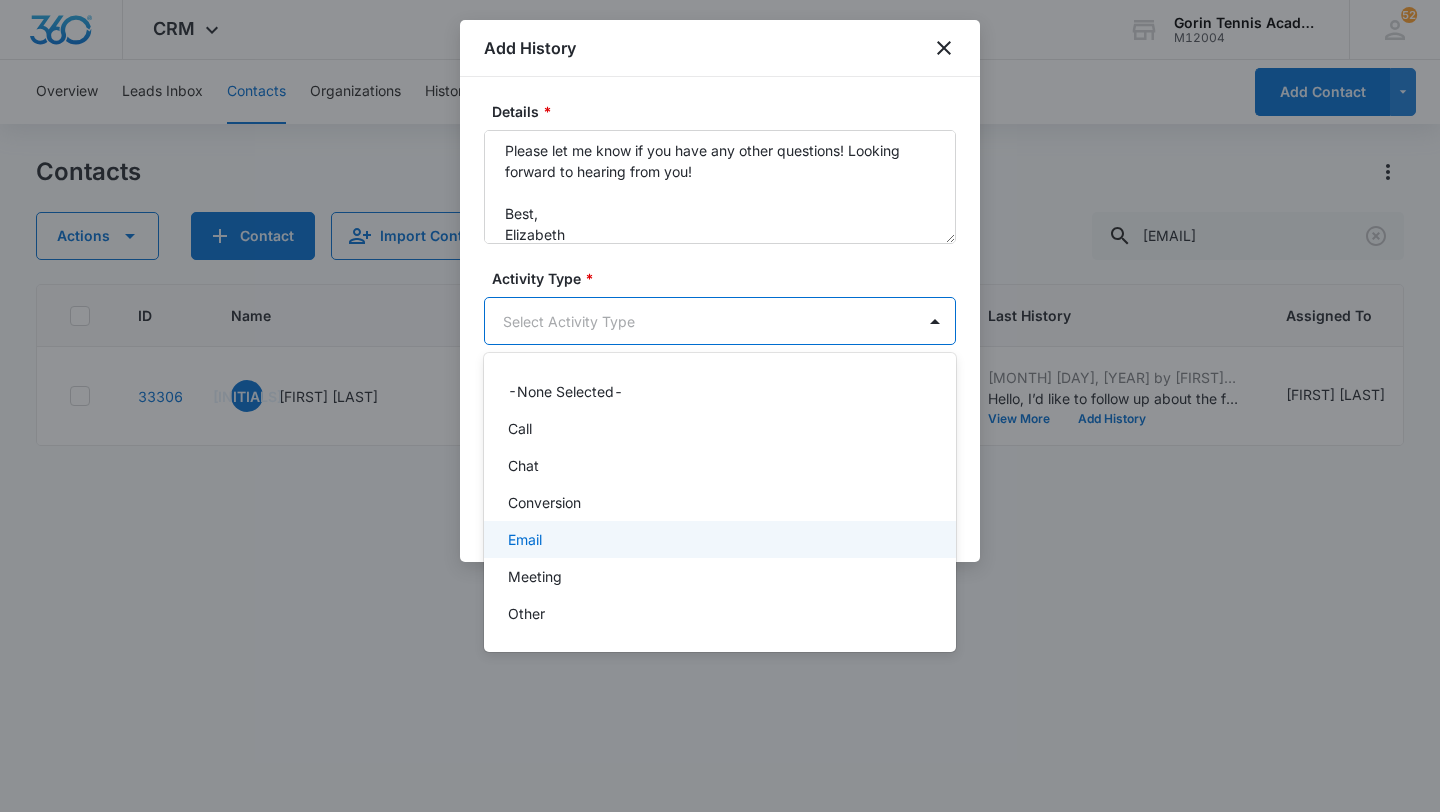 click on "Email" at bounding box center [718, 539] 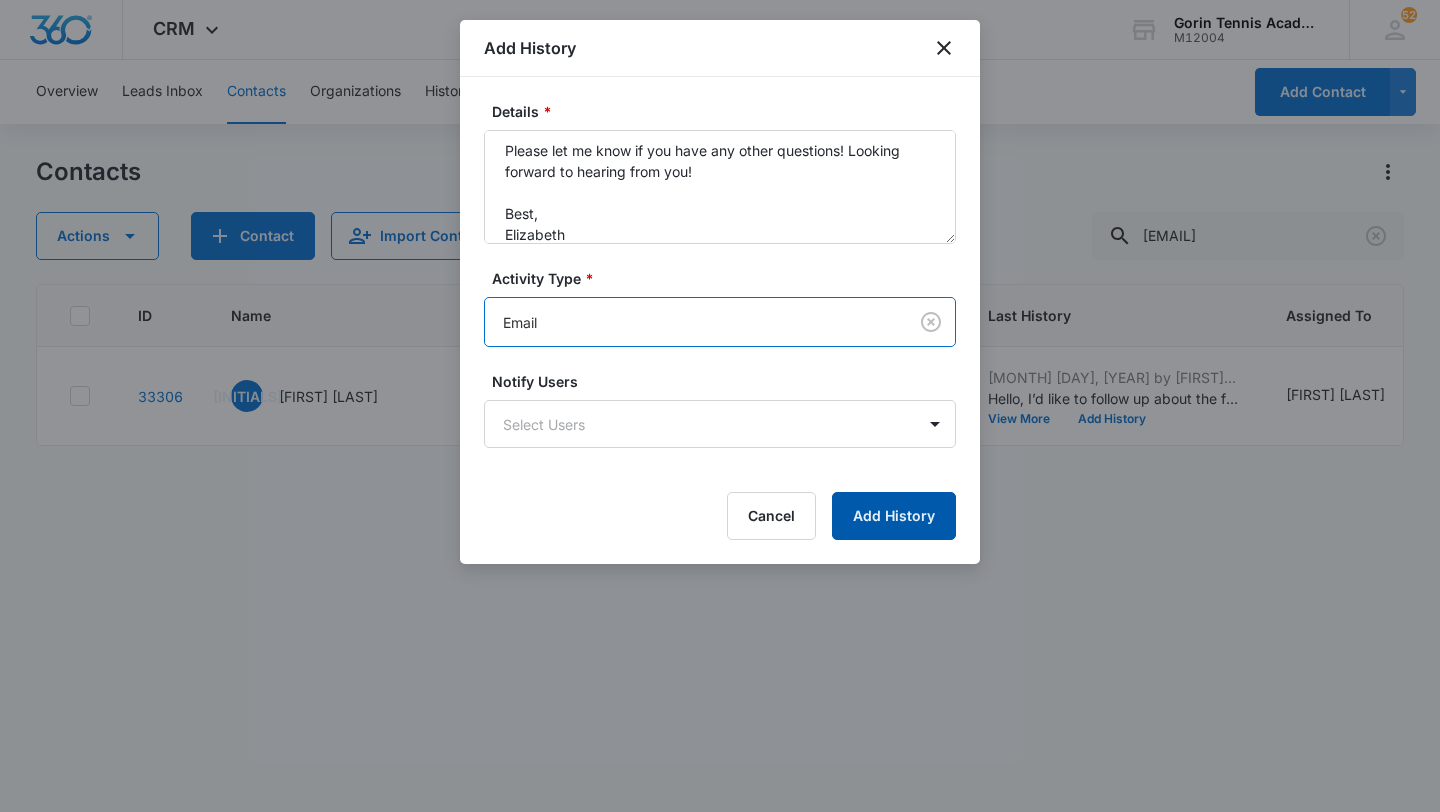 click on "Add History" at bounding box center (894, 516) 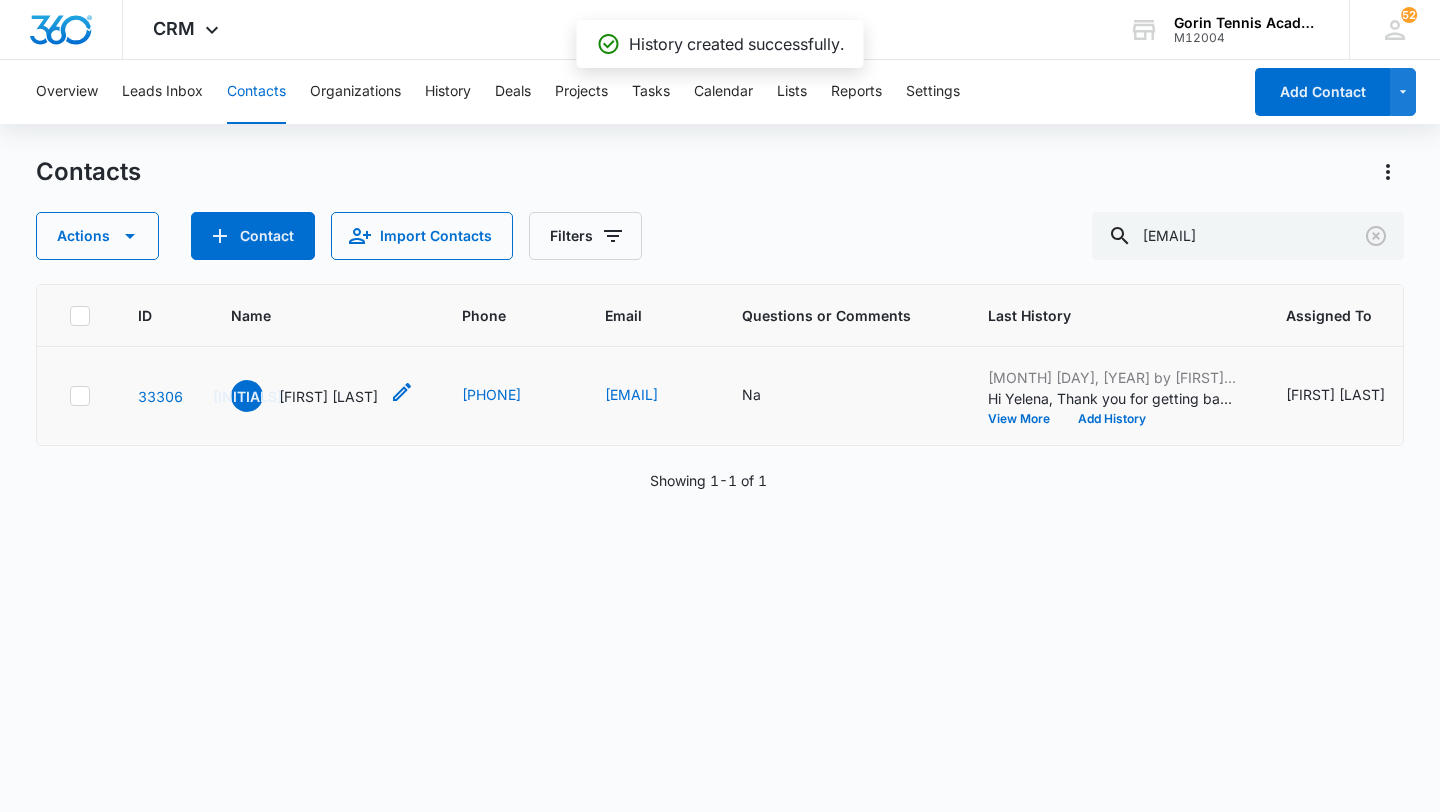 click on "[FIRST] [LAST]" at bounding box center (328, 396) 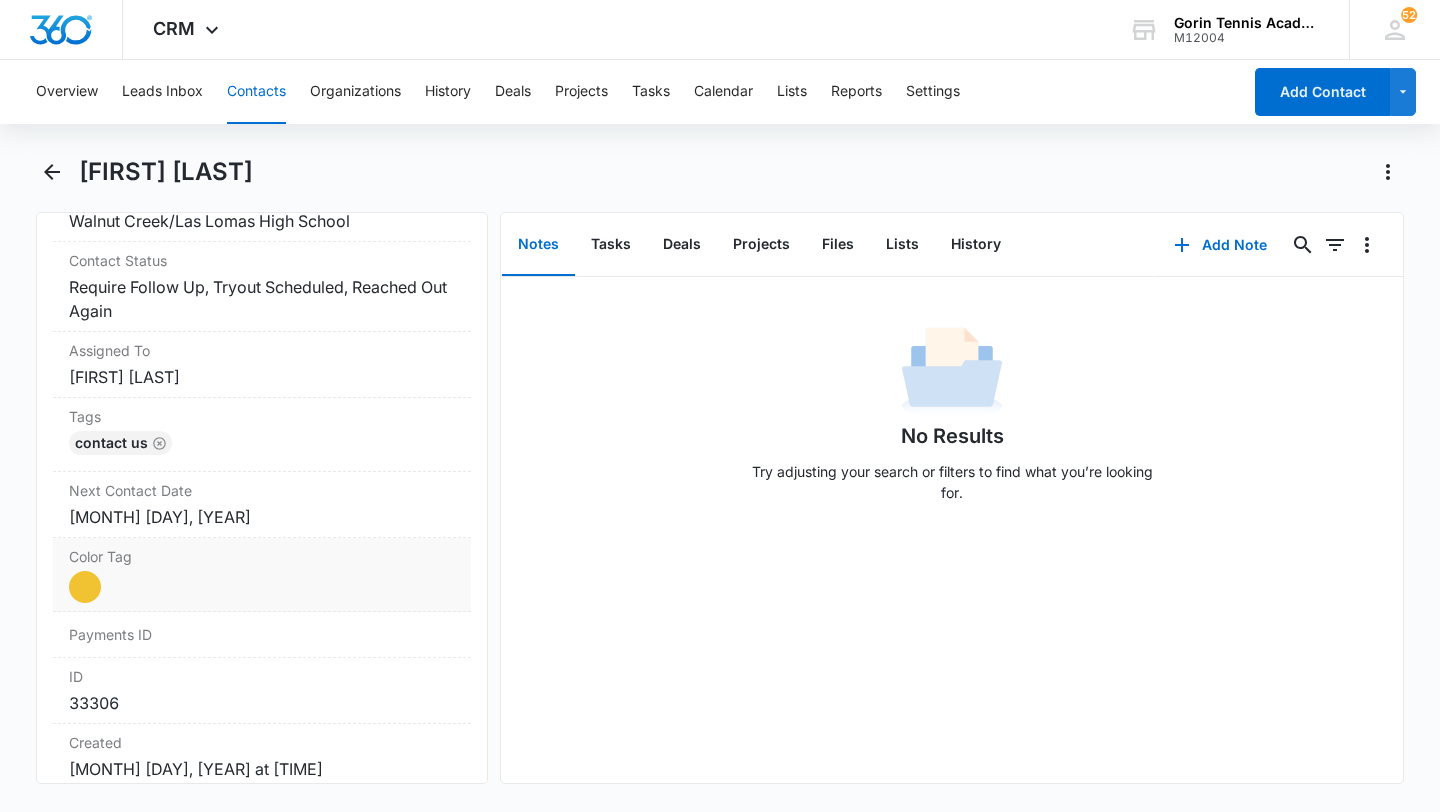 scroll, scrollTop: 915, scrollLeft: 0, axis: vertical 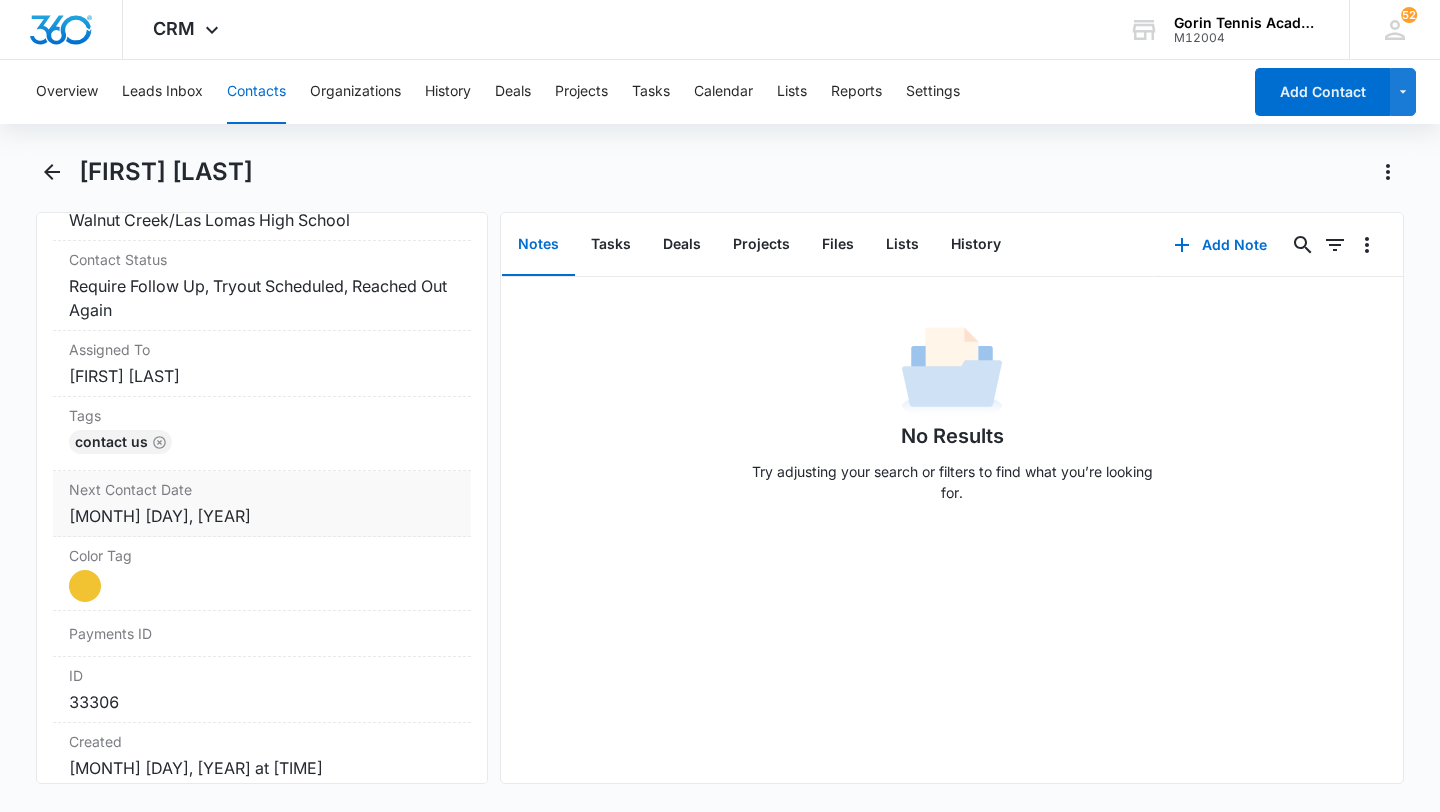 click on "[MONTH] [DAY], [YEAR]" at bounding box center (262, 516) 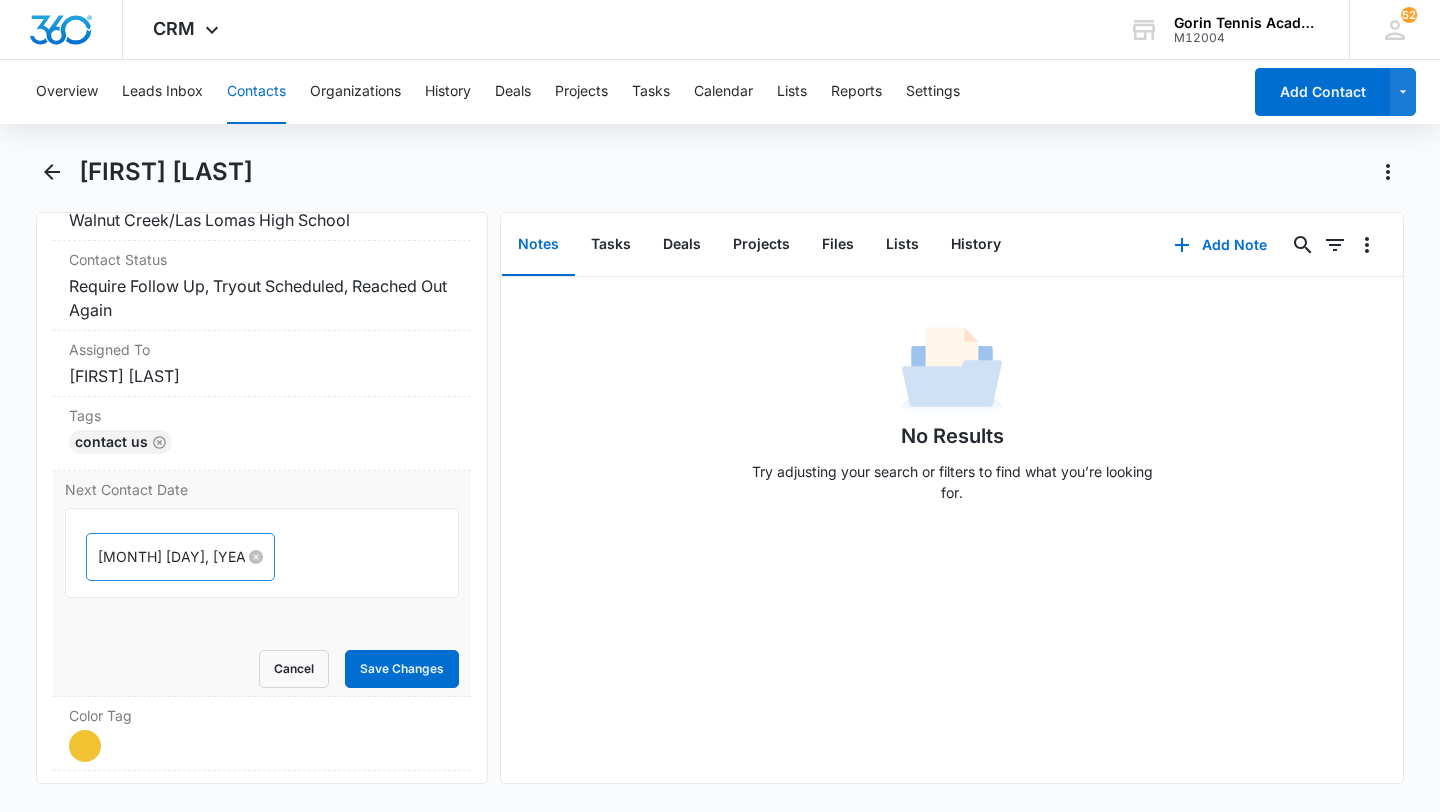 click on "[MONTH] [DAY], [YEAR]" at bounding box center (171, 557) 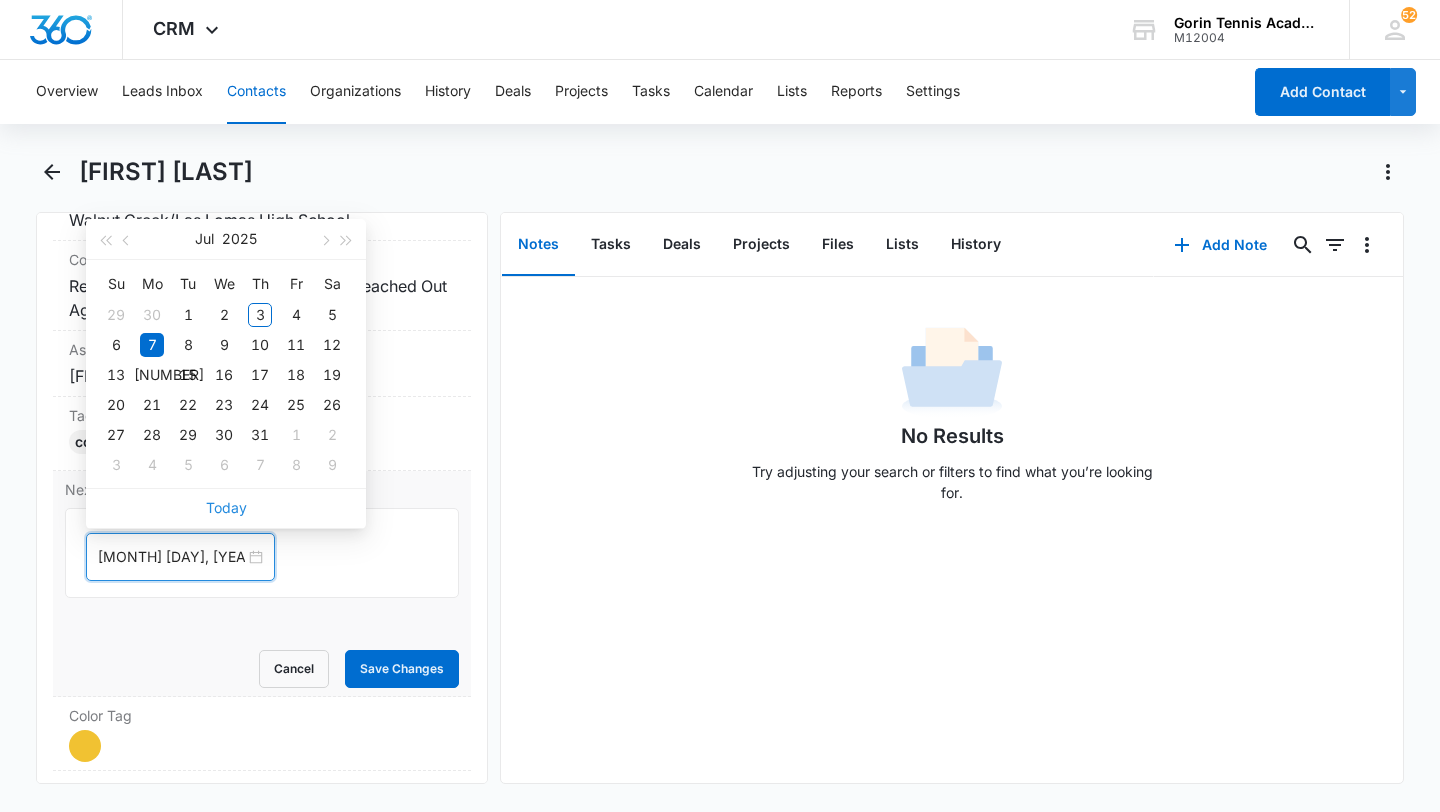 click on "Today" at bounding box center (226, 507) 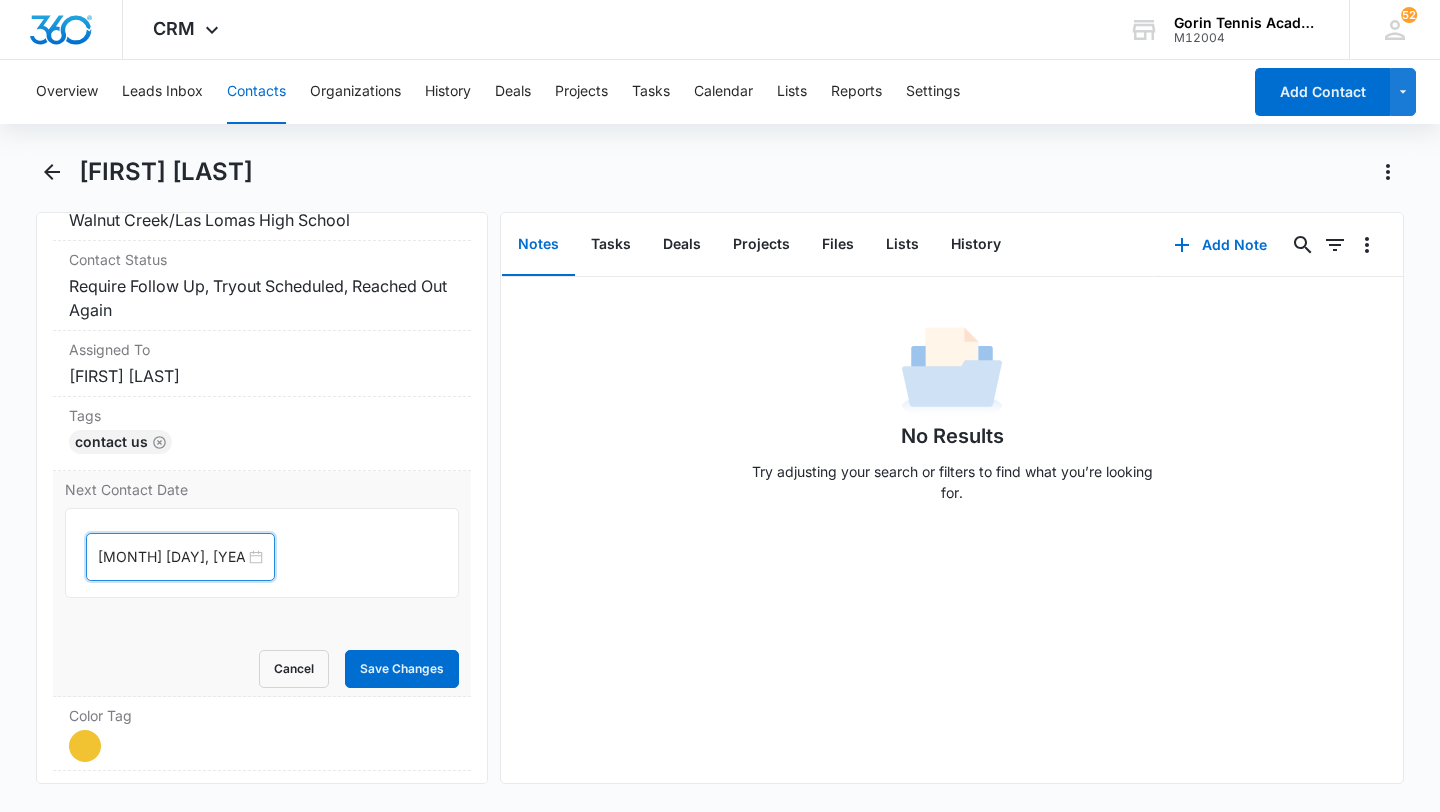click on "[MONTH] [DAY], [YEAR]" at bounding box center [180, 557] 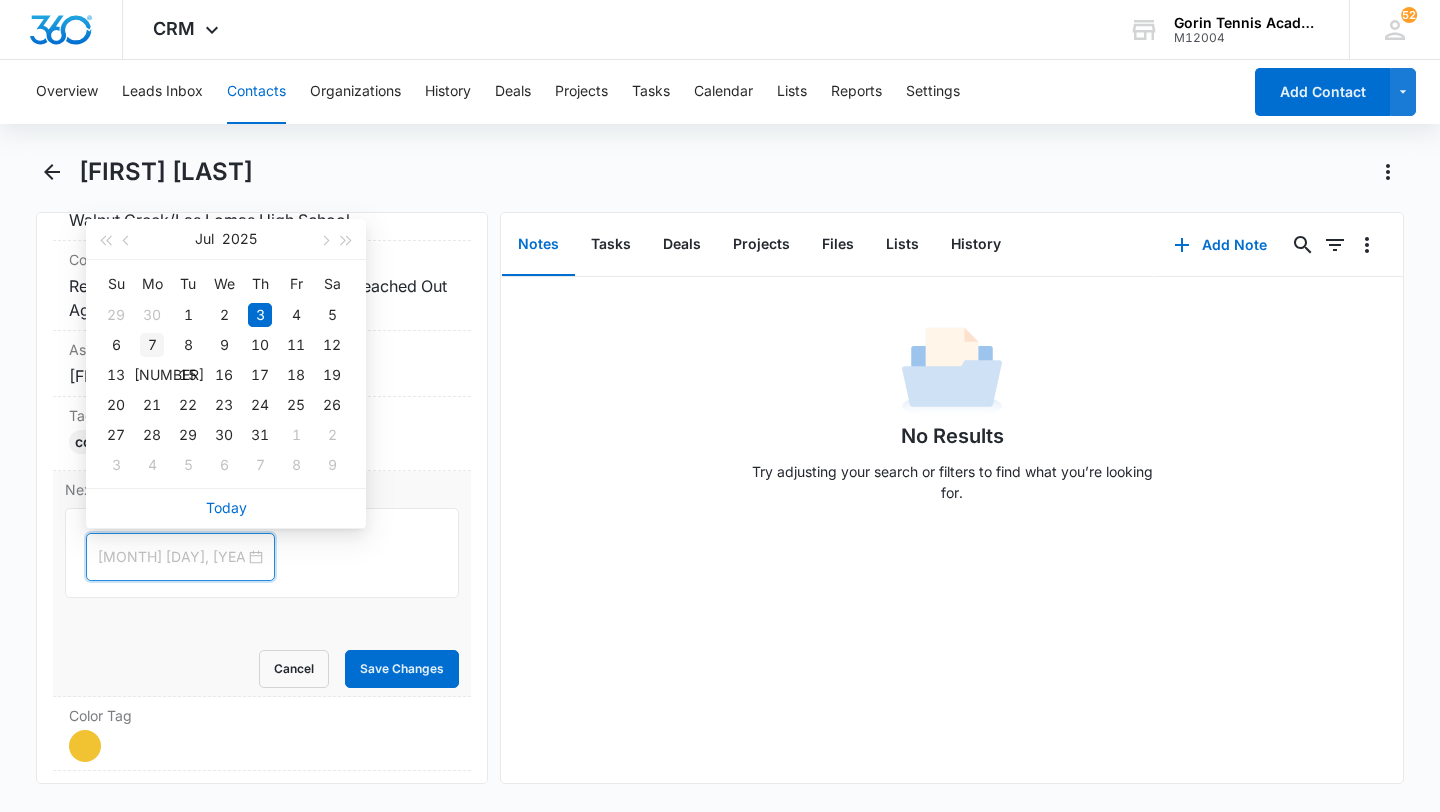 click on "7" at bounding box center [188, 315] 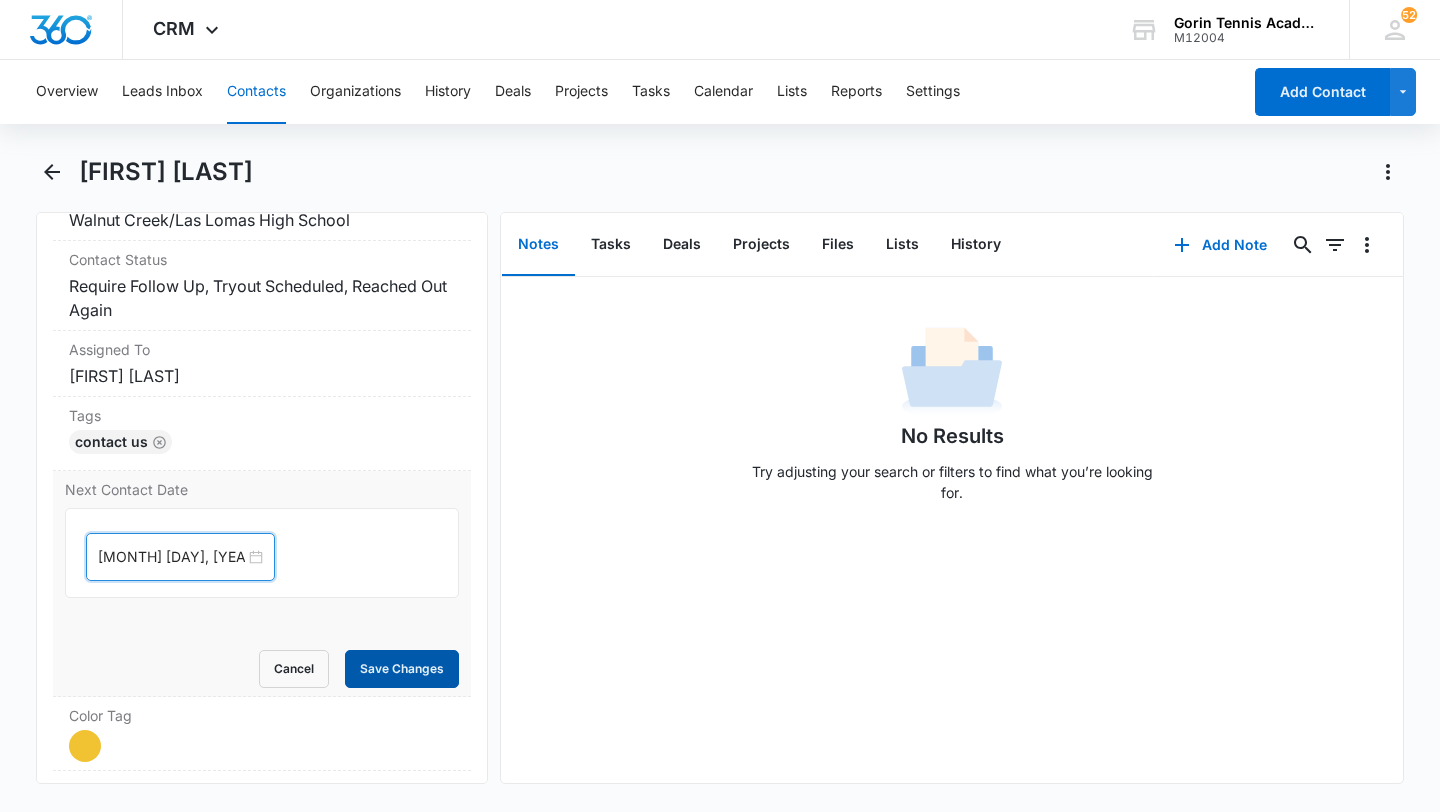 click on "Save Changes" at bounding box center (402, 669) 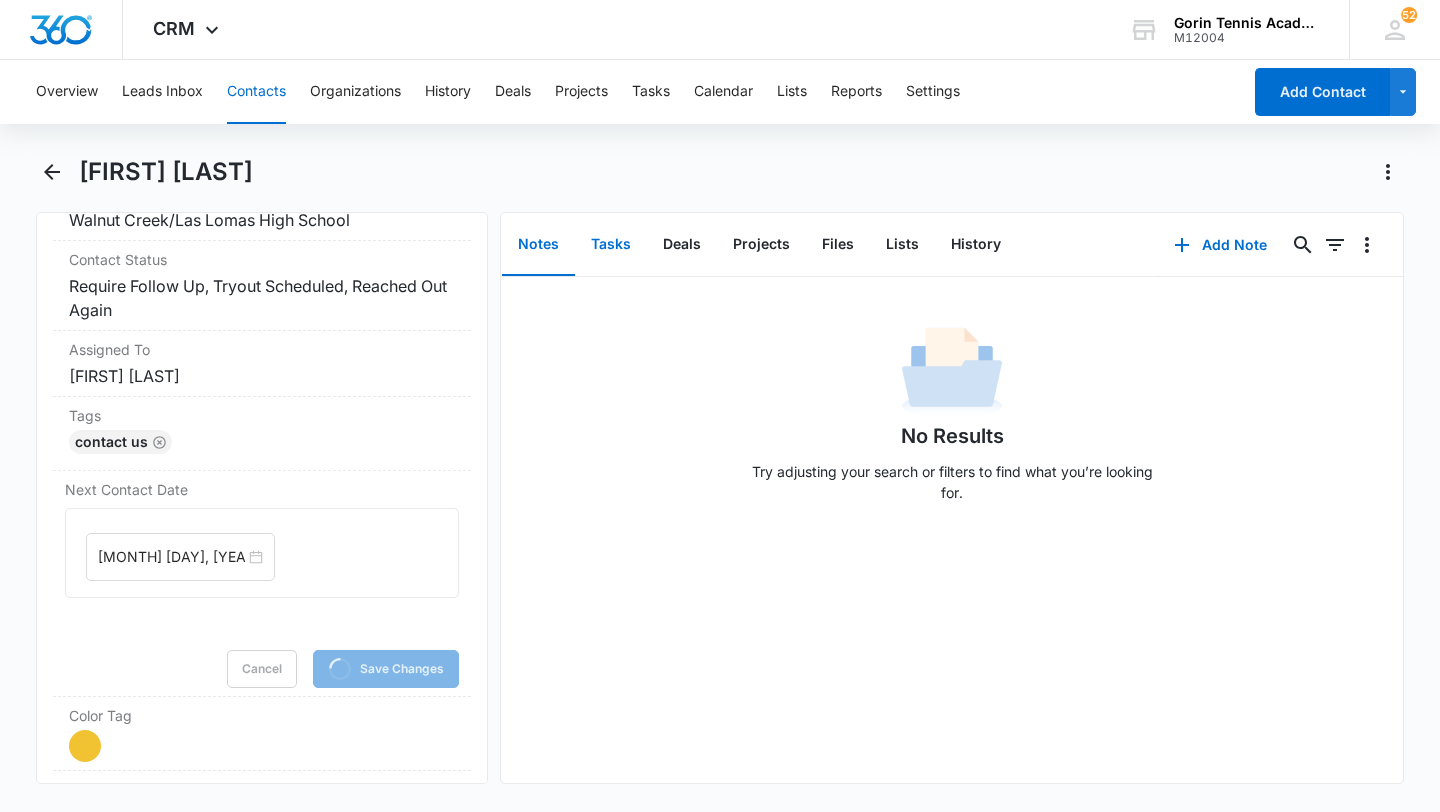 click on "Tasks" at bounding box center [611, 245] 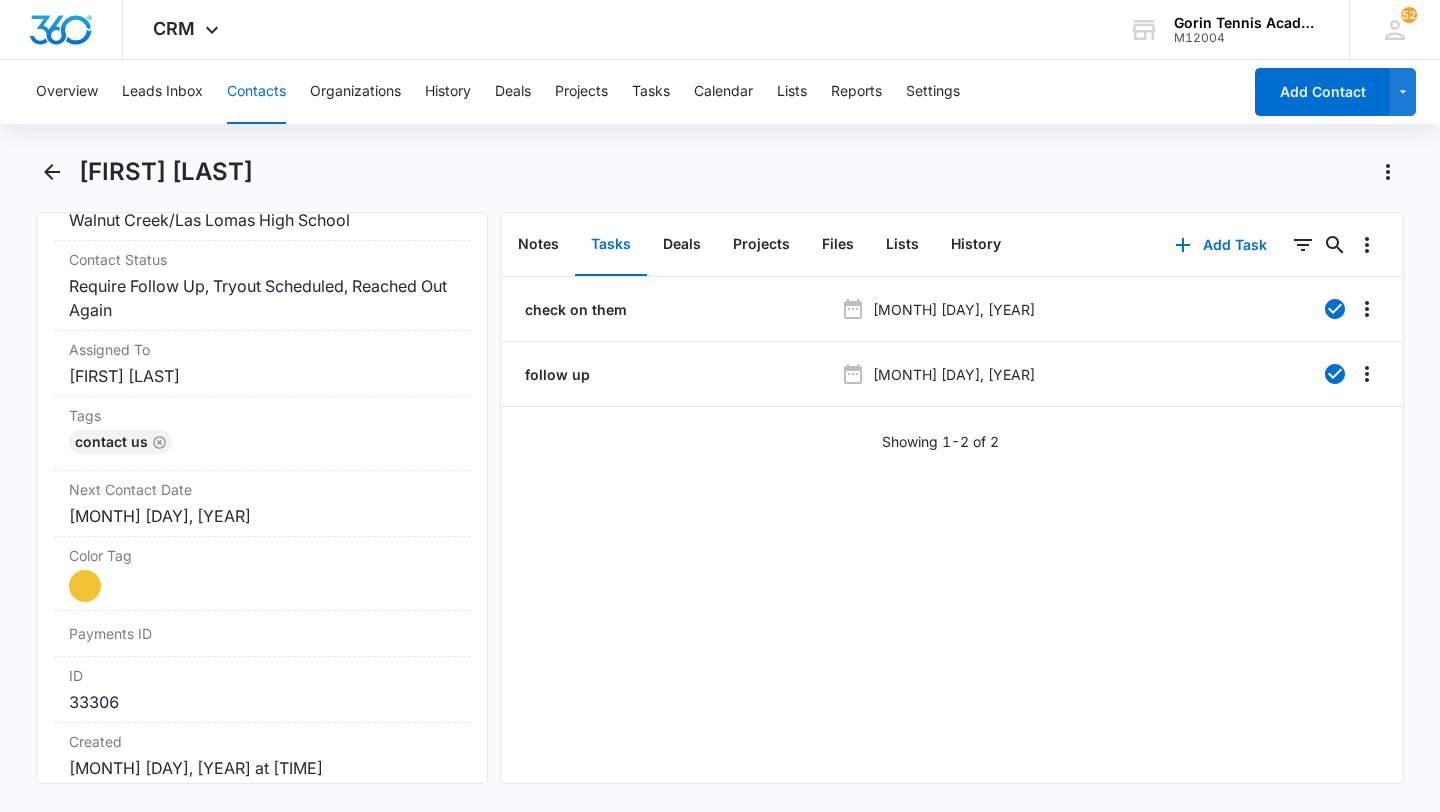 click on "Contacts" at bounding box center [256, 92] 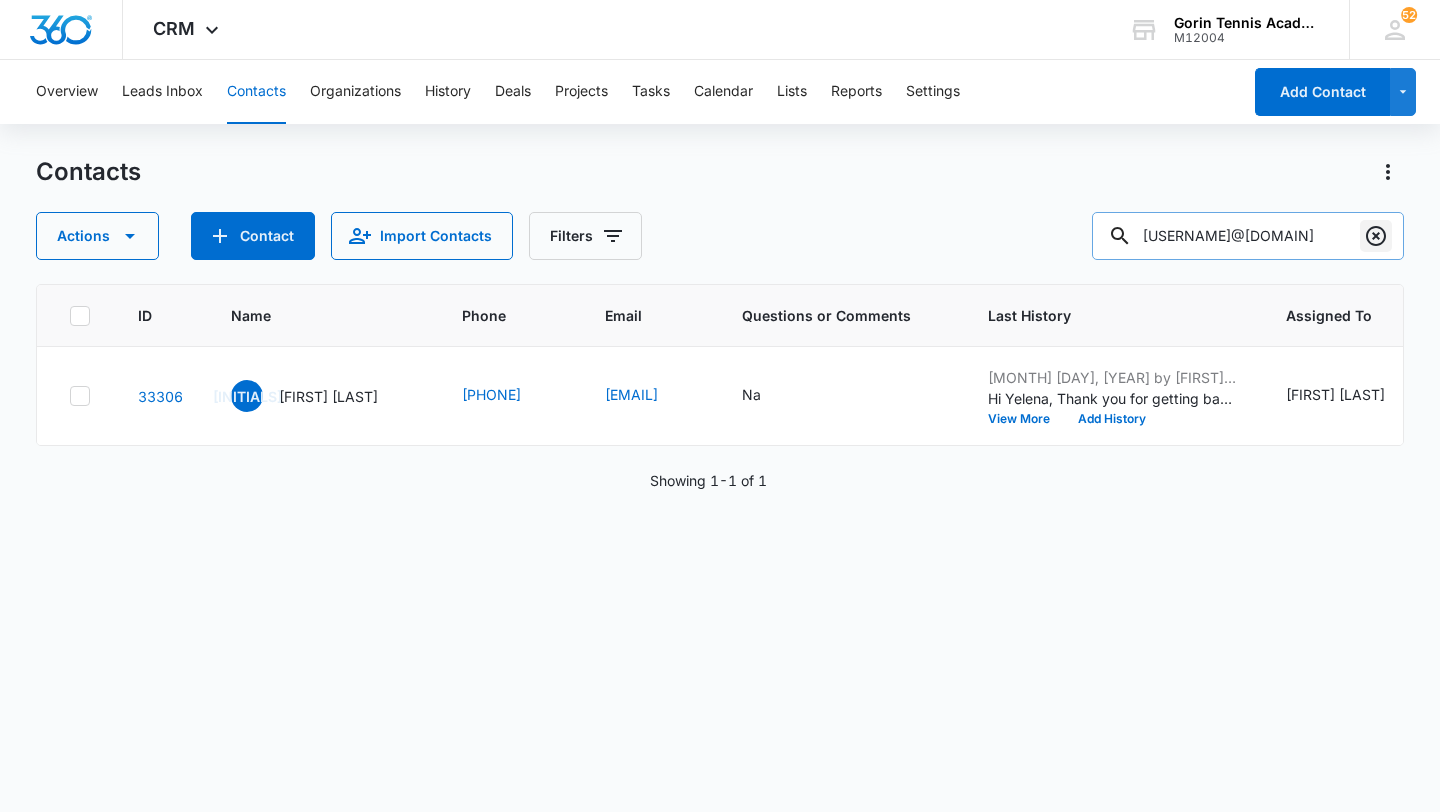 click at bounding box center (1376, 236) 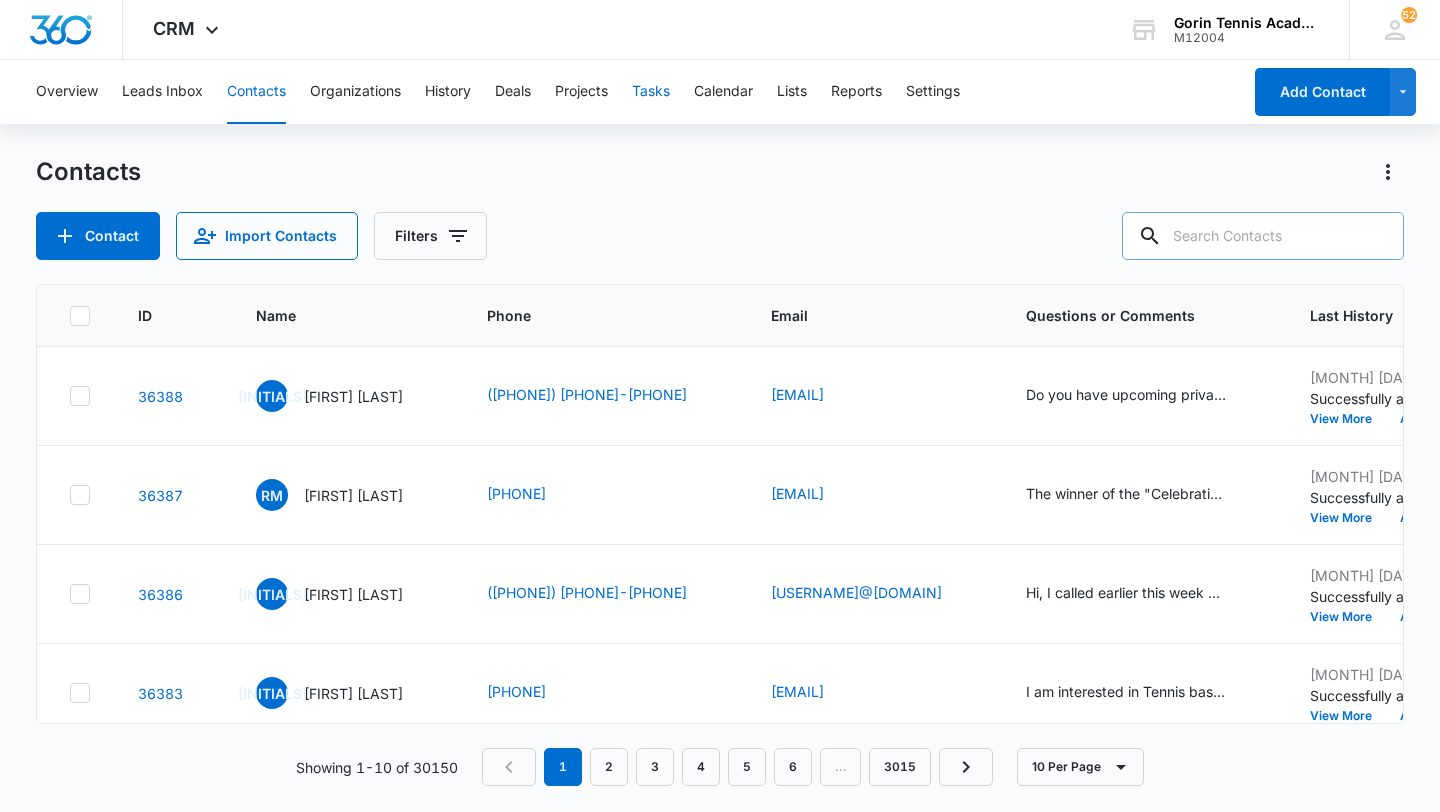 click on "Tasks" at bounding box center (651, 92) 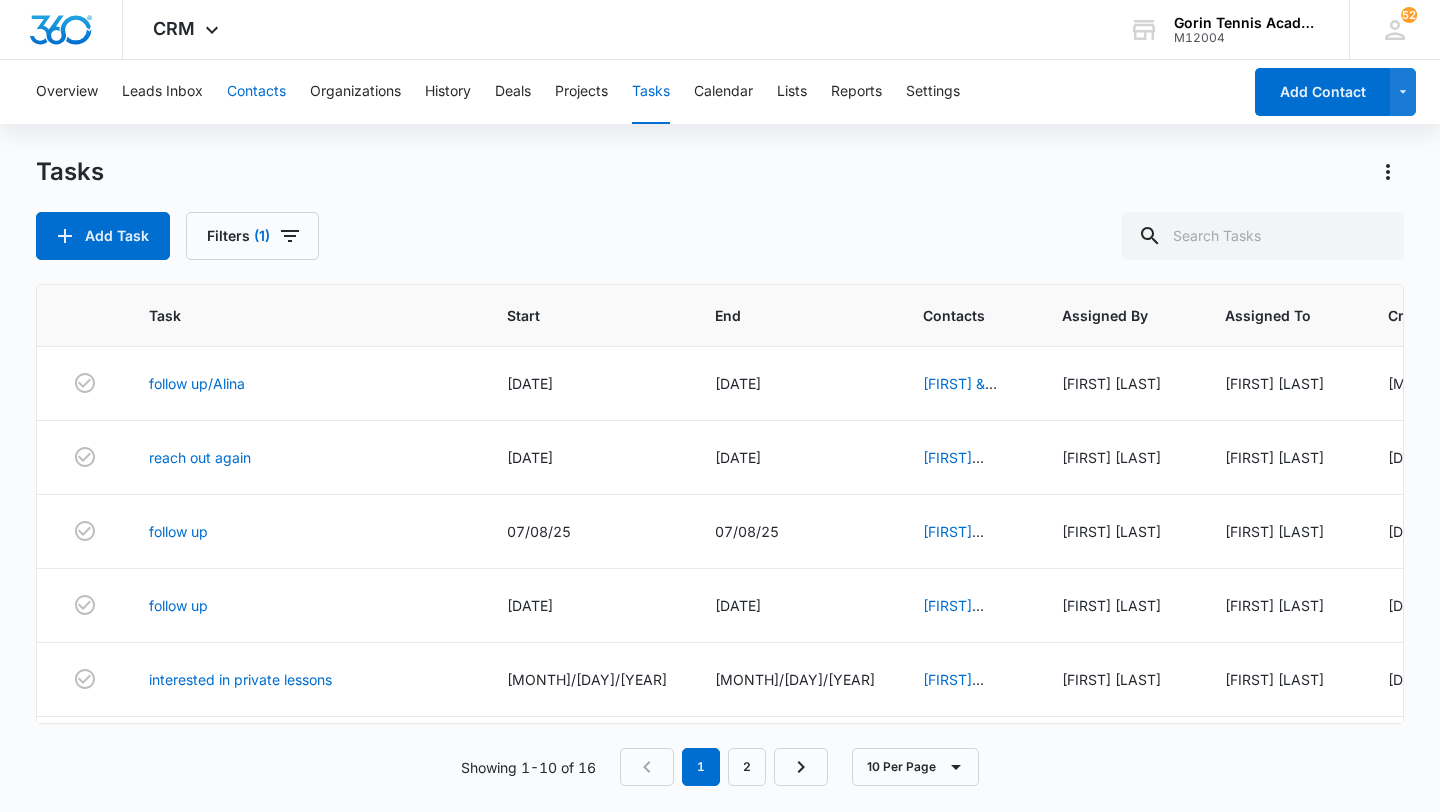 click on "Contacts" at bounding box center (256, 92) 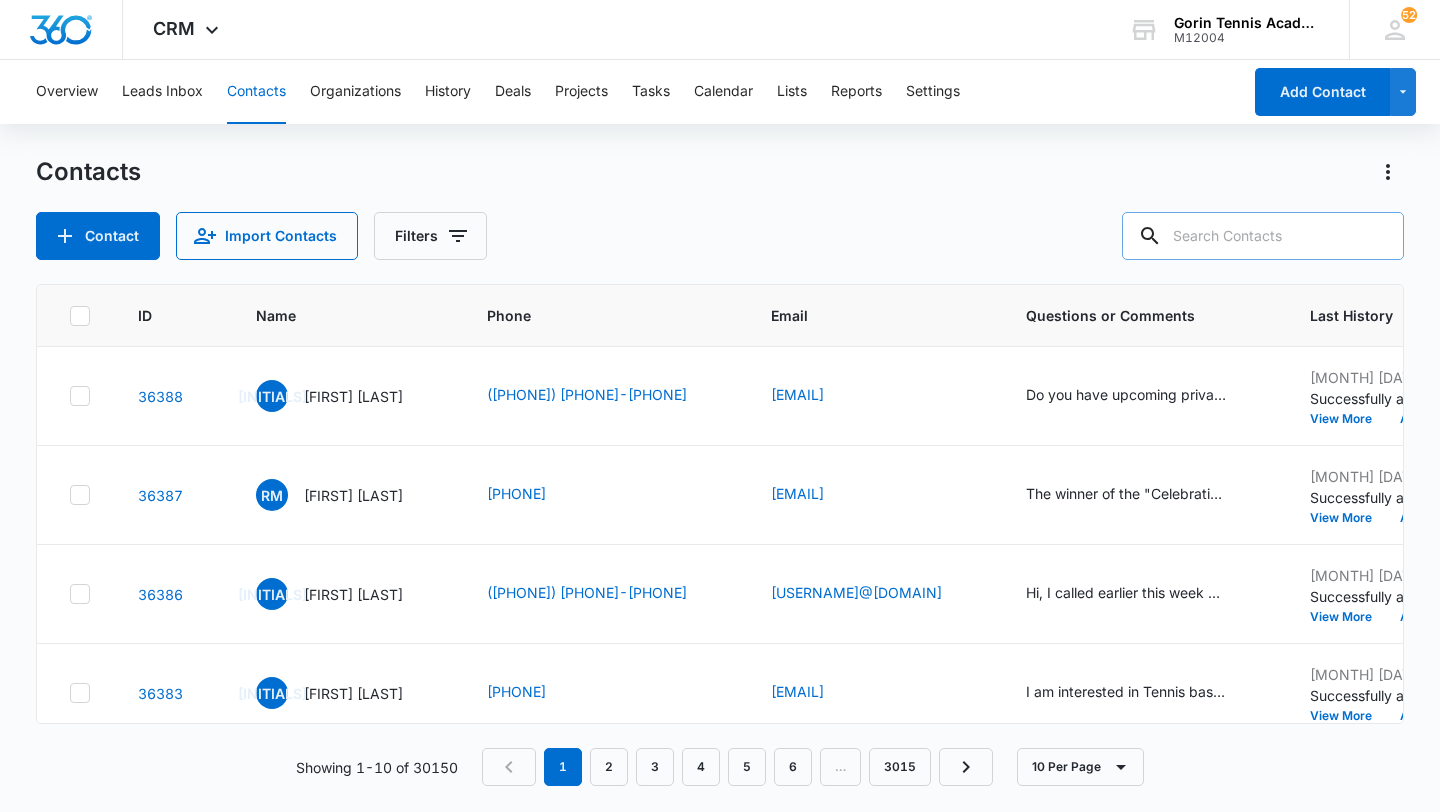 click at bounding box center [1263, 236] 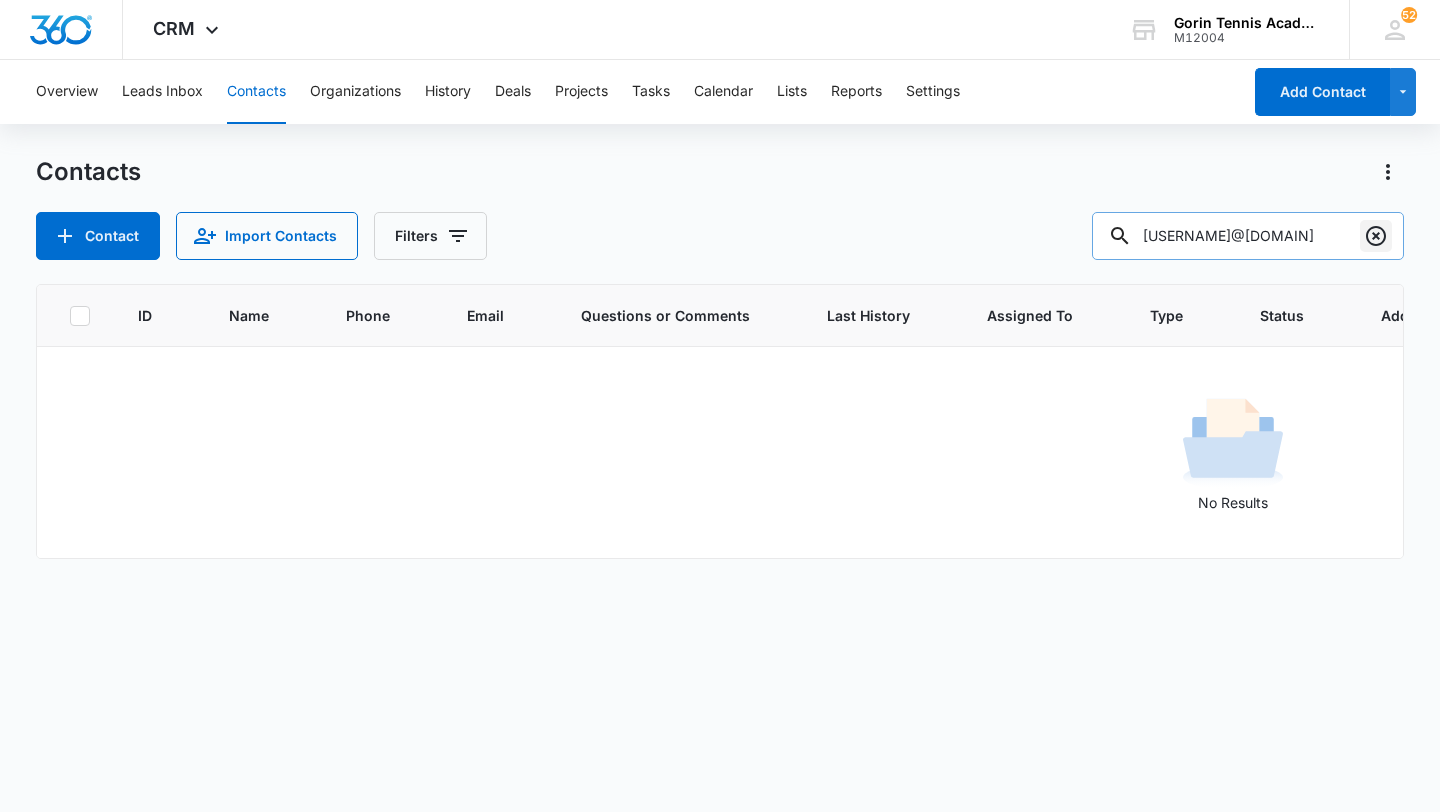 click at bounding box center [1376, 236] 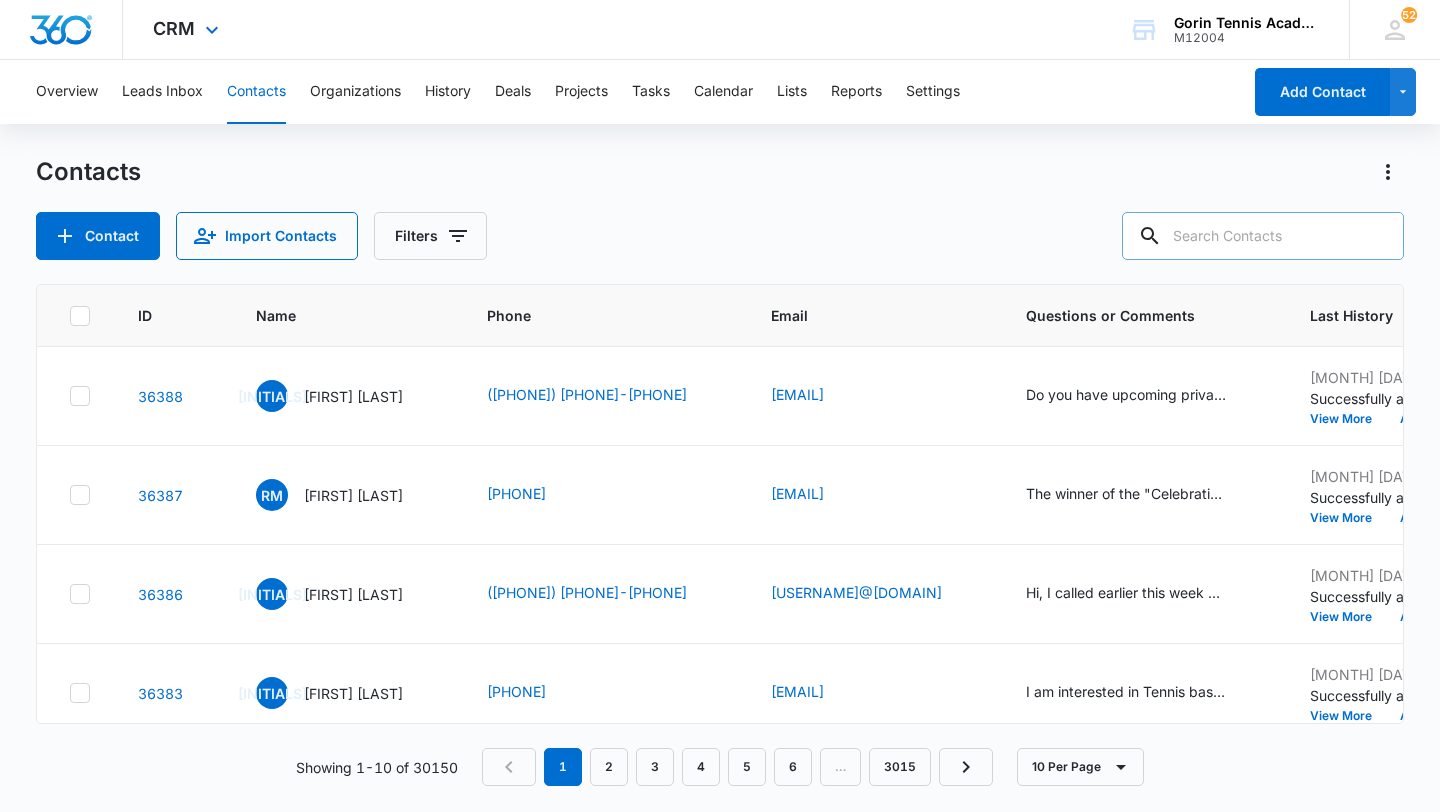 paste on "[EMAIL]" 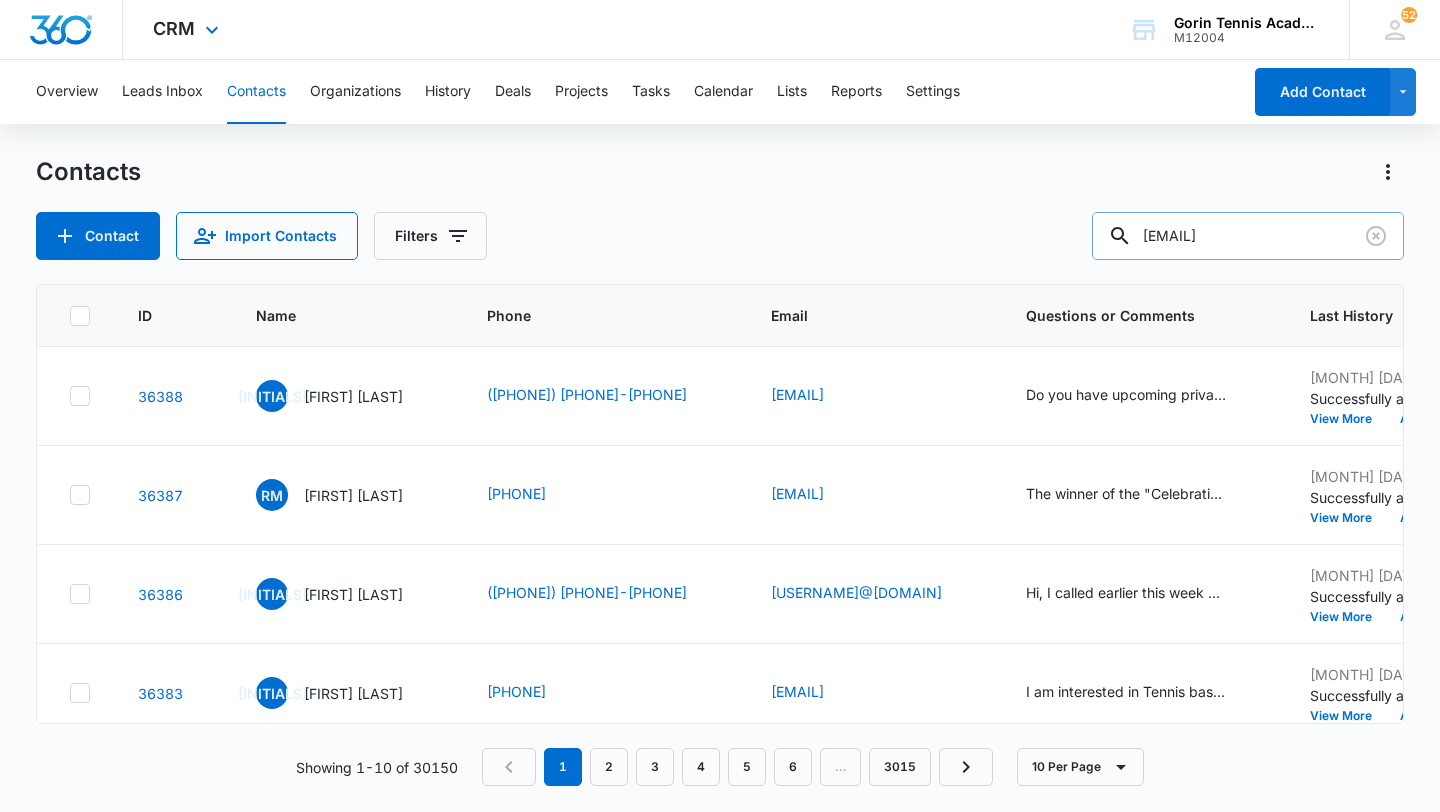 type on "[EMAIL]" 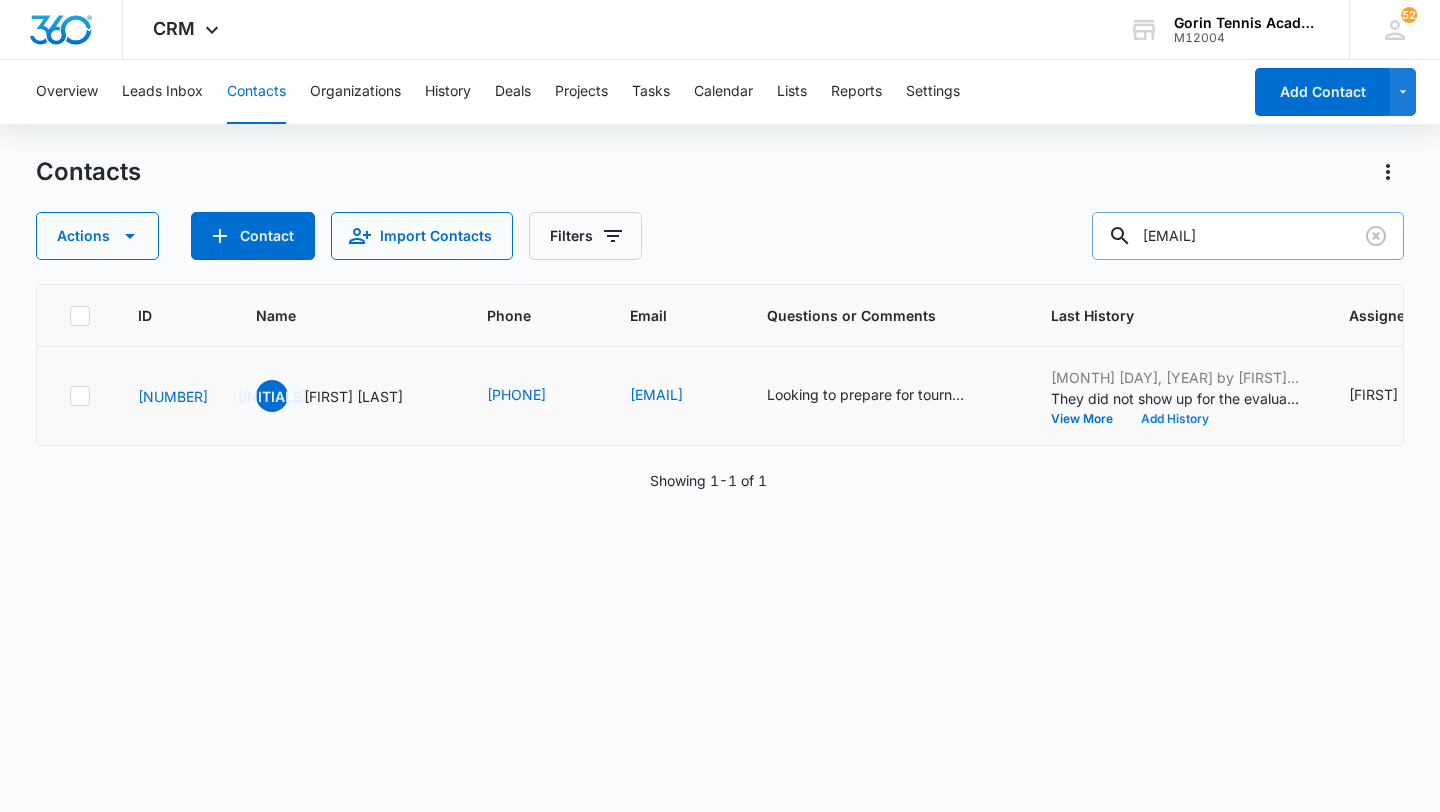 click on "Add History" at bounding box center (1175, 419) 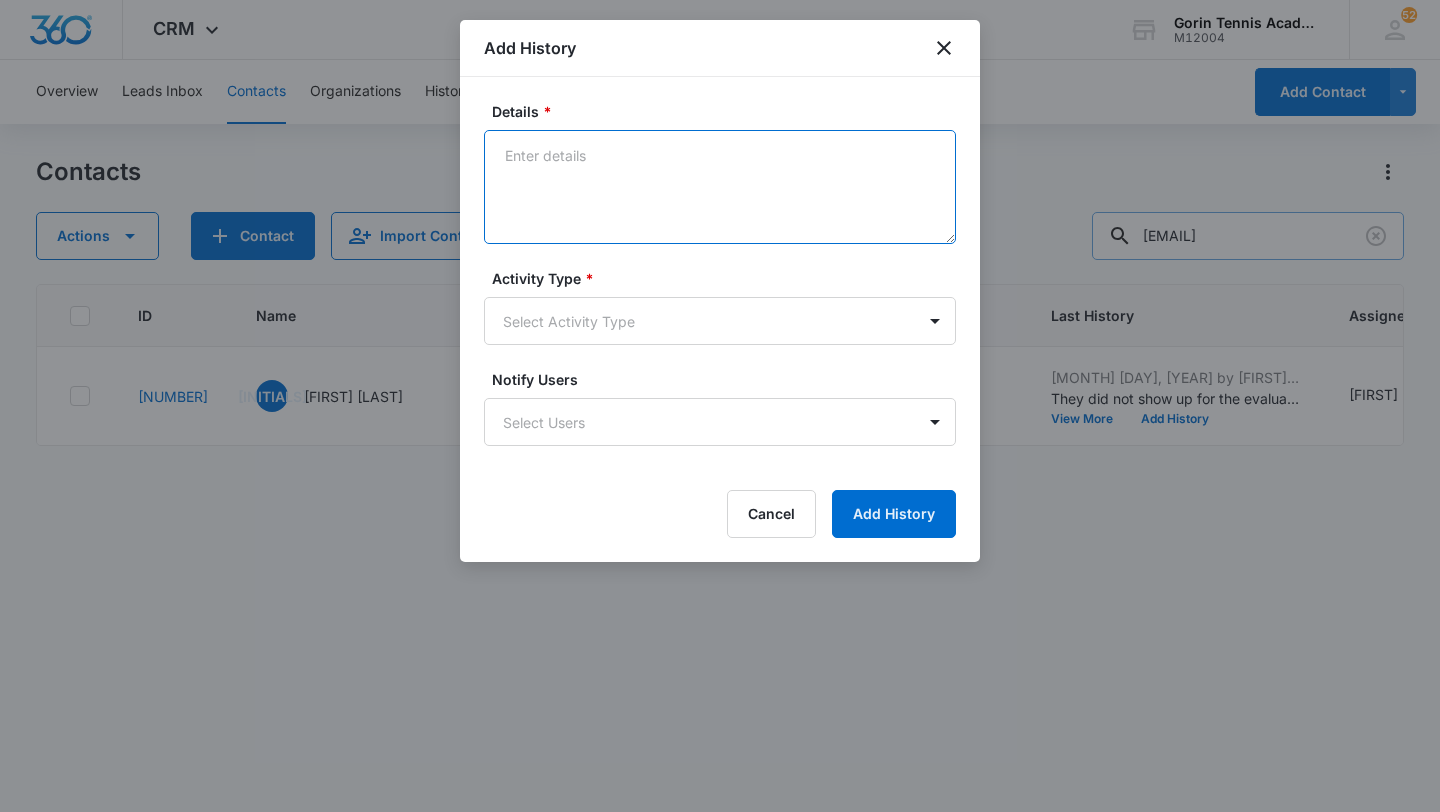 click on "Details *" at bounding box center [720, 187] 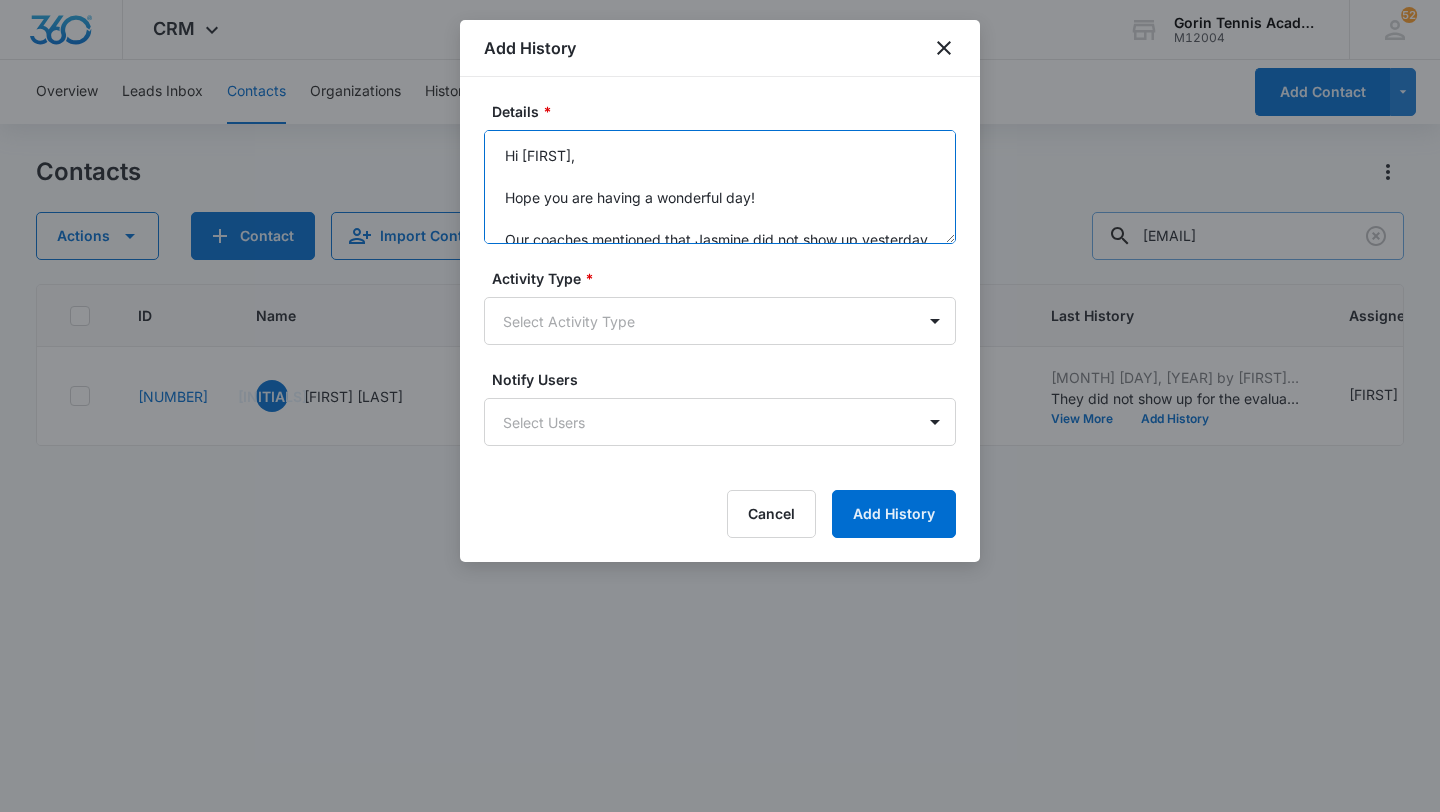scroll, scrollTop: 194, scrollLeft: 0, axis: vertical 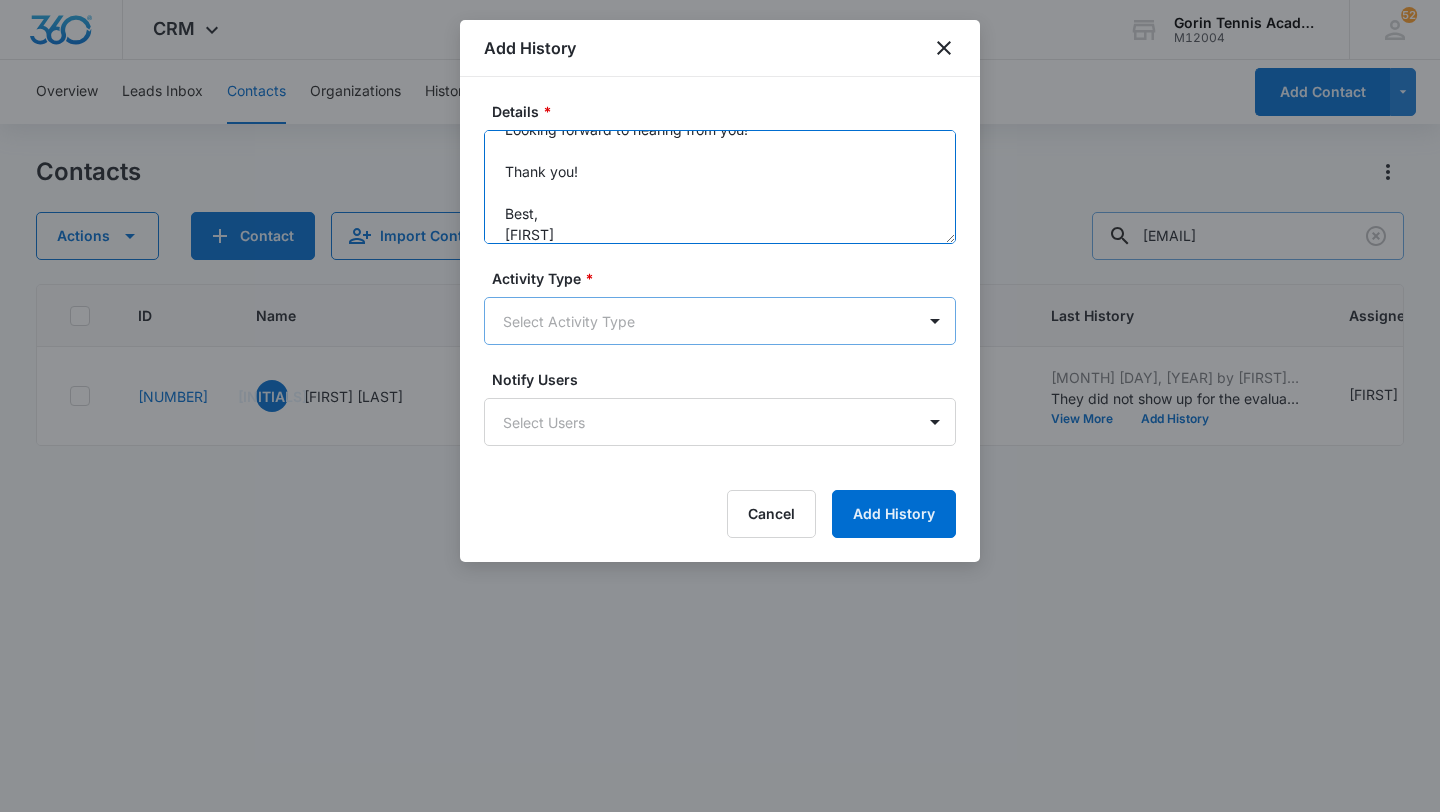 type on "Hi [FIRST],
Hope you are having a wonderful day!
Our coaches mentioned that Jasmine did not show up yesterday, and I just wanted to check in and see if everything is okay, and if you are still interested, and would like to reschedule the evaluation session for another time. Hope everything is well! Looking forward to hearing from you!
Thank you!
Best,
[FIRST]" 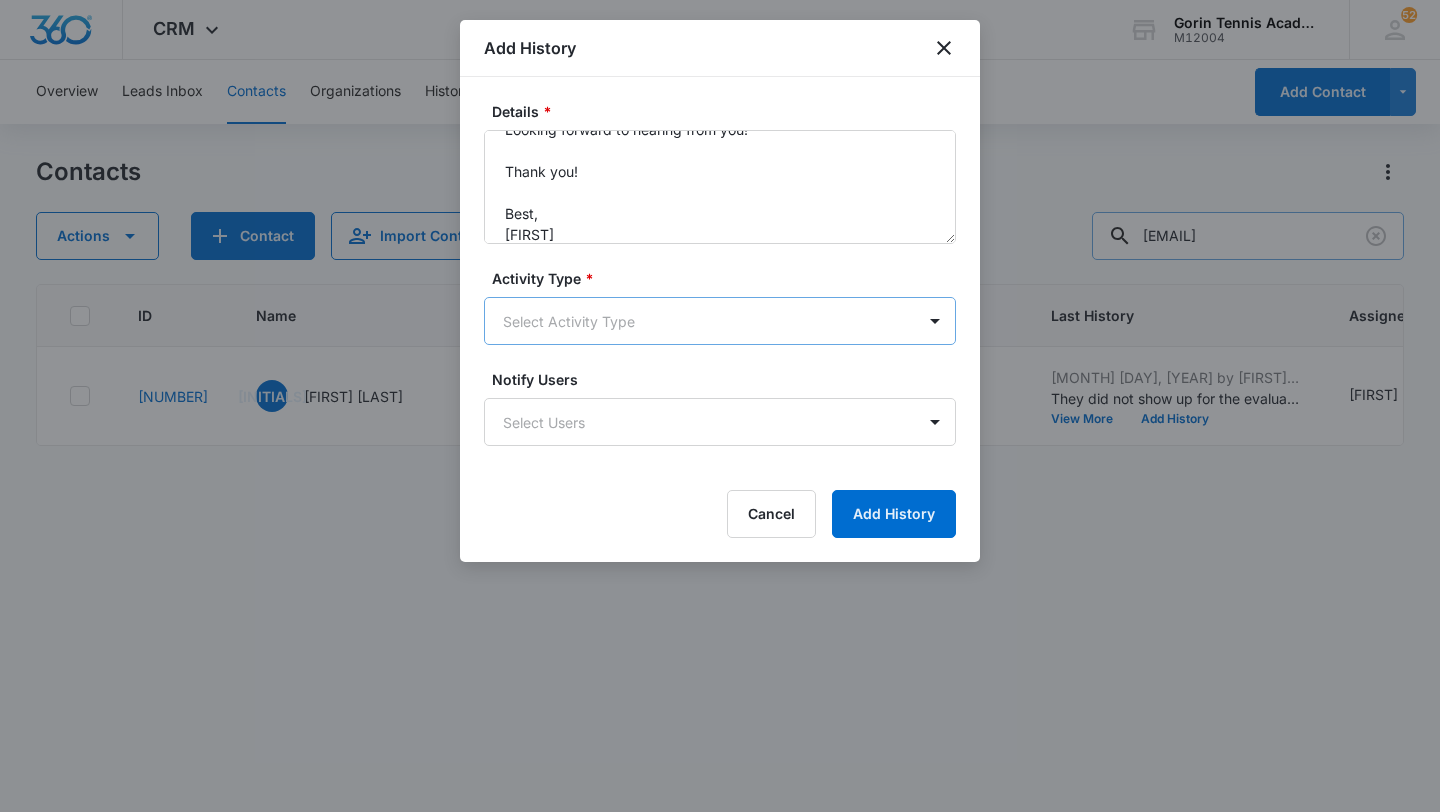 click on "CRM Apps Reputation Websites Forms CRM Email Social Shop Payments POS Content Ads Intelligence Files Brand Settings Gorin Tennis Academy M12004 Your Accounts View All 52 EV Elizabeth Vankova Elizabeth@gorintennis.com My Profile 52 Notifications Support Logout Terms & Conditions   •   Privacy Policy Overview Leads Inbox Contacts Organizations History Deals Projects Tasks Calendar Lists Reports Settings Add Contact Contacts Actions Contact Import Contacts Filters [EMAIL] ID Name Phone Email Questions or Comments Last History Assigned To Type Status Address Camp Interest Origin Location Mobile Phone Home Phone Work Phone 36091 JS Jasmine Shahid ([PHONE]) [EMAIL] Looking to prepare for tournaments and high school [MONTH] [DAY], [YEAR] by Elizabeth Vankova They did not show up for the evaluation. View More Add History Elizabeth Vankova Walnut Creek/Las Lomas High School Require Follow Up, Tryout Scheduled --- --- --- --- --- --- --- Showing   1-1   of   1
Add History Details * * Cancel" at bounding box center (720, 406) 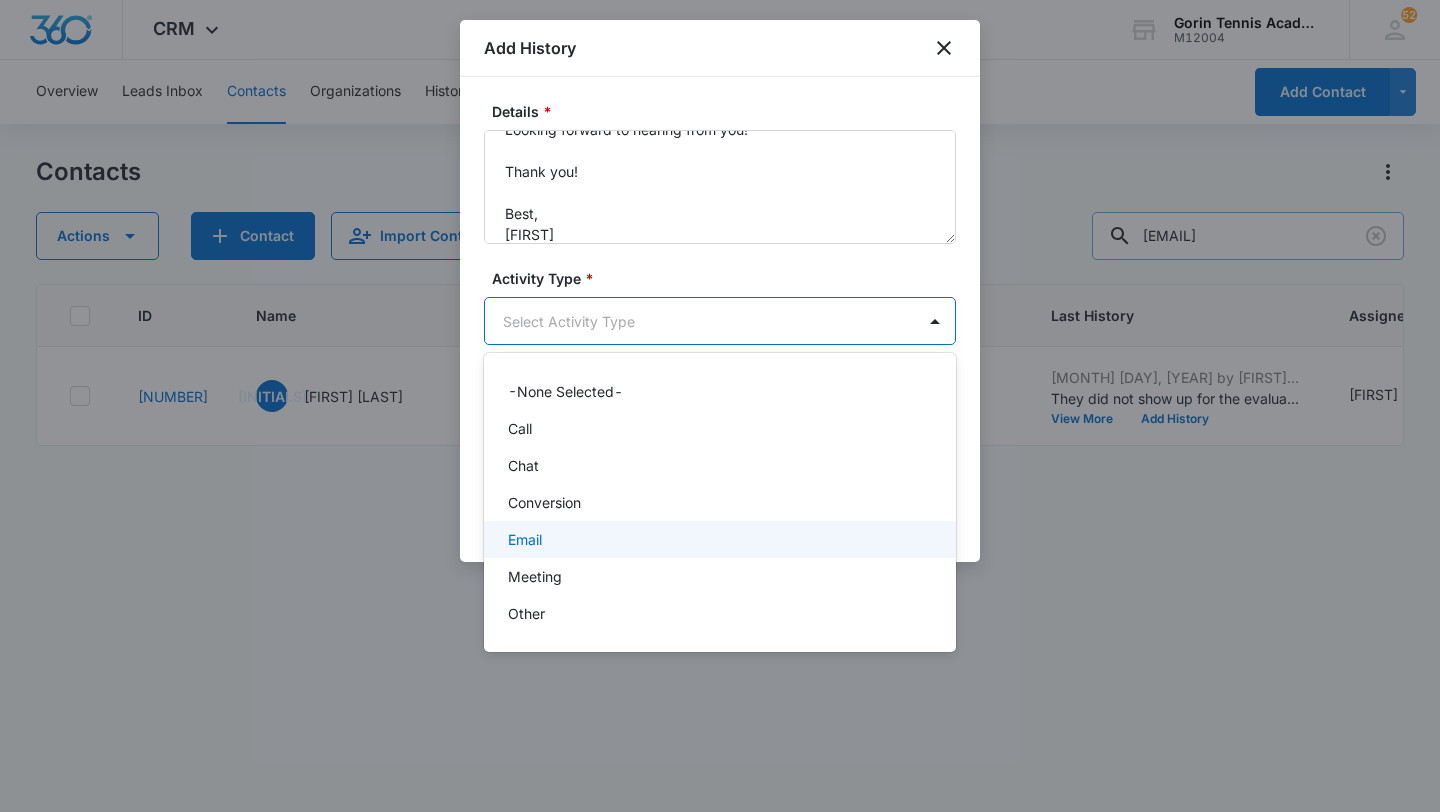 click on "Email" at bounding box center [718, 539] 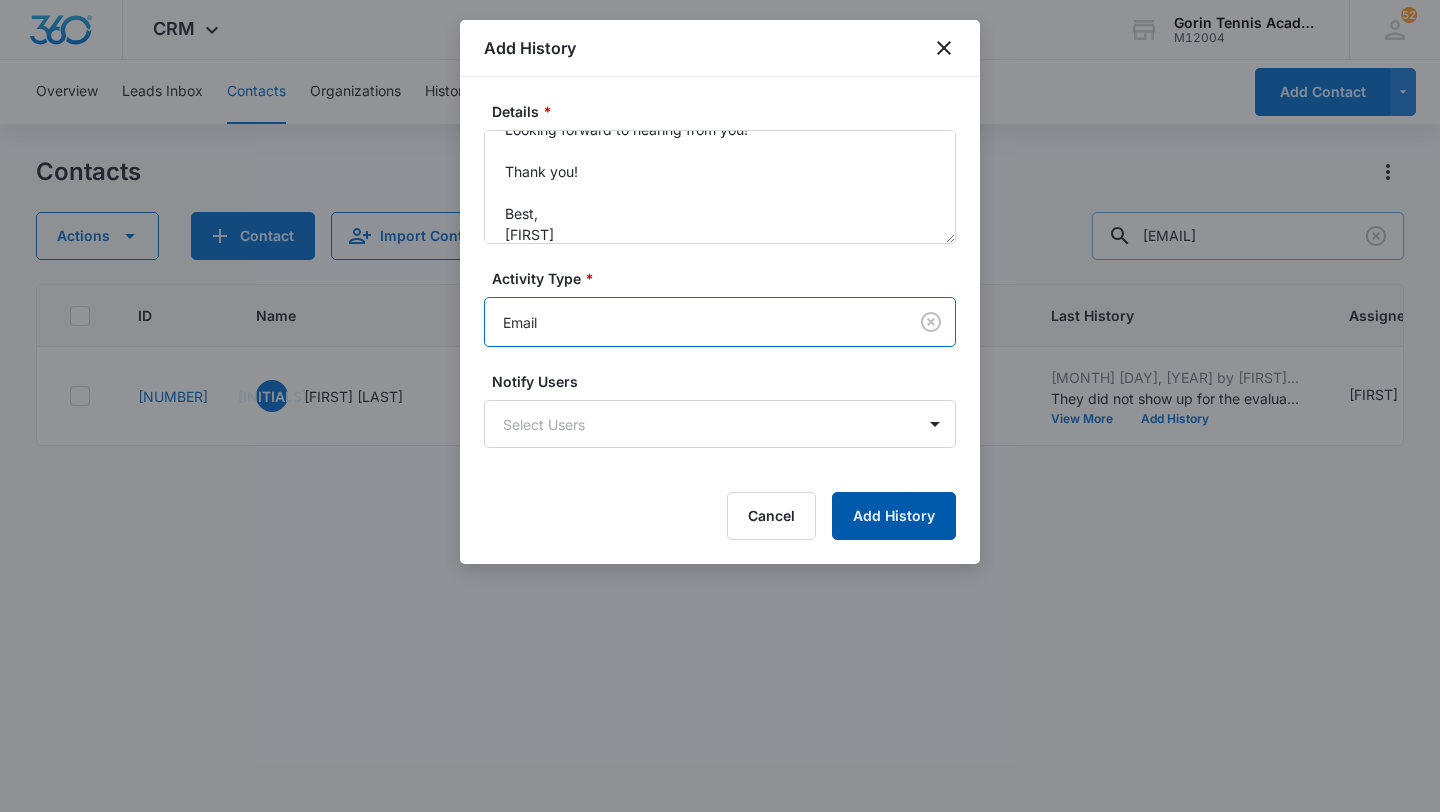 click on "Add History" at bounding box center (894, 516) 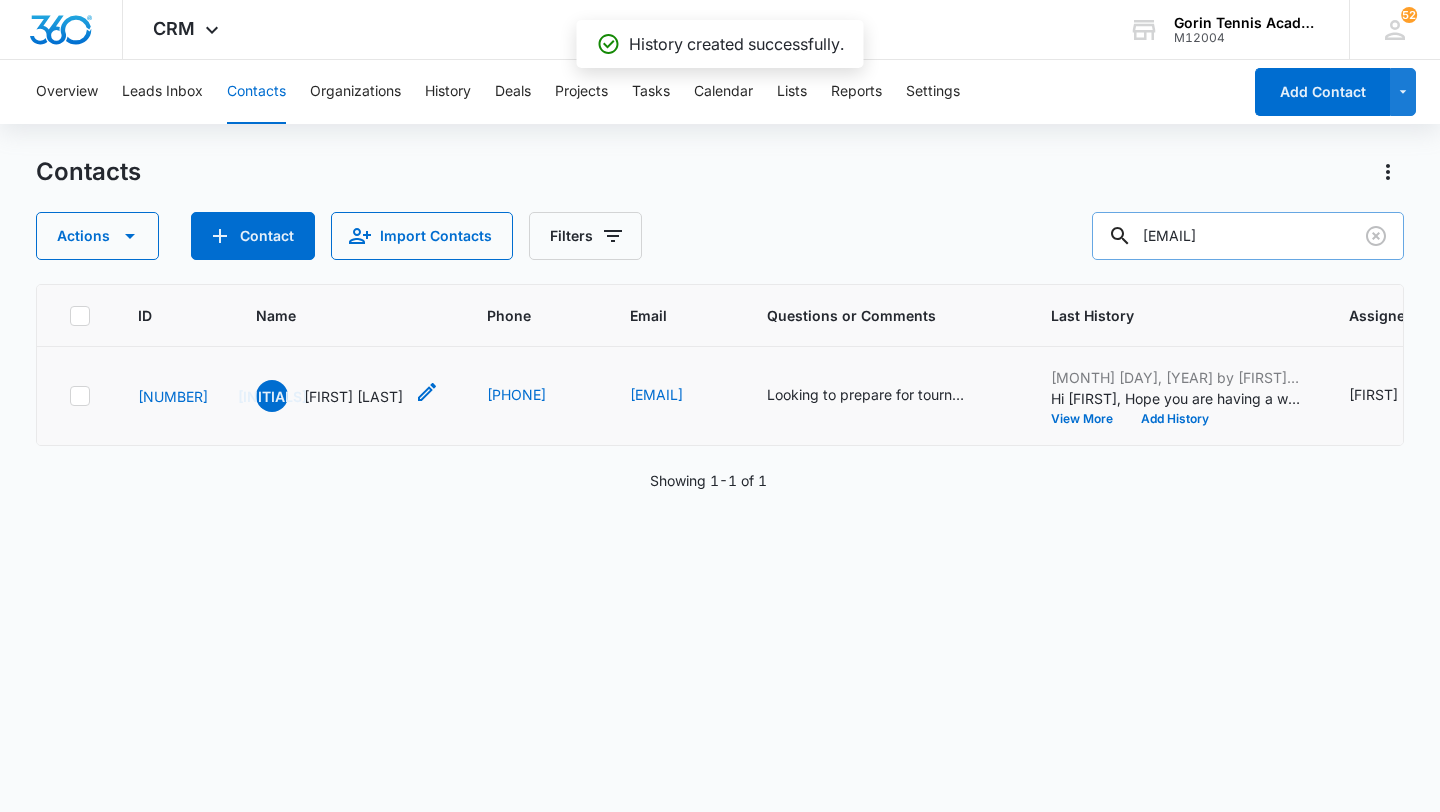 click on "[FIRST] [LAST]" at bounding box center [353, 396] 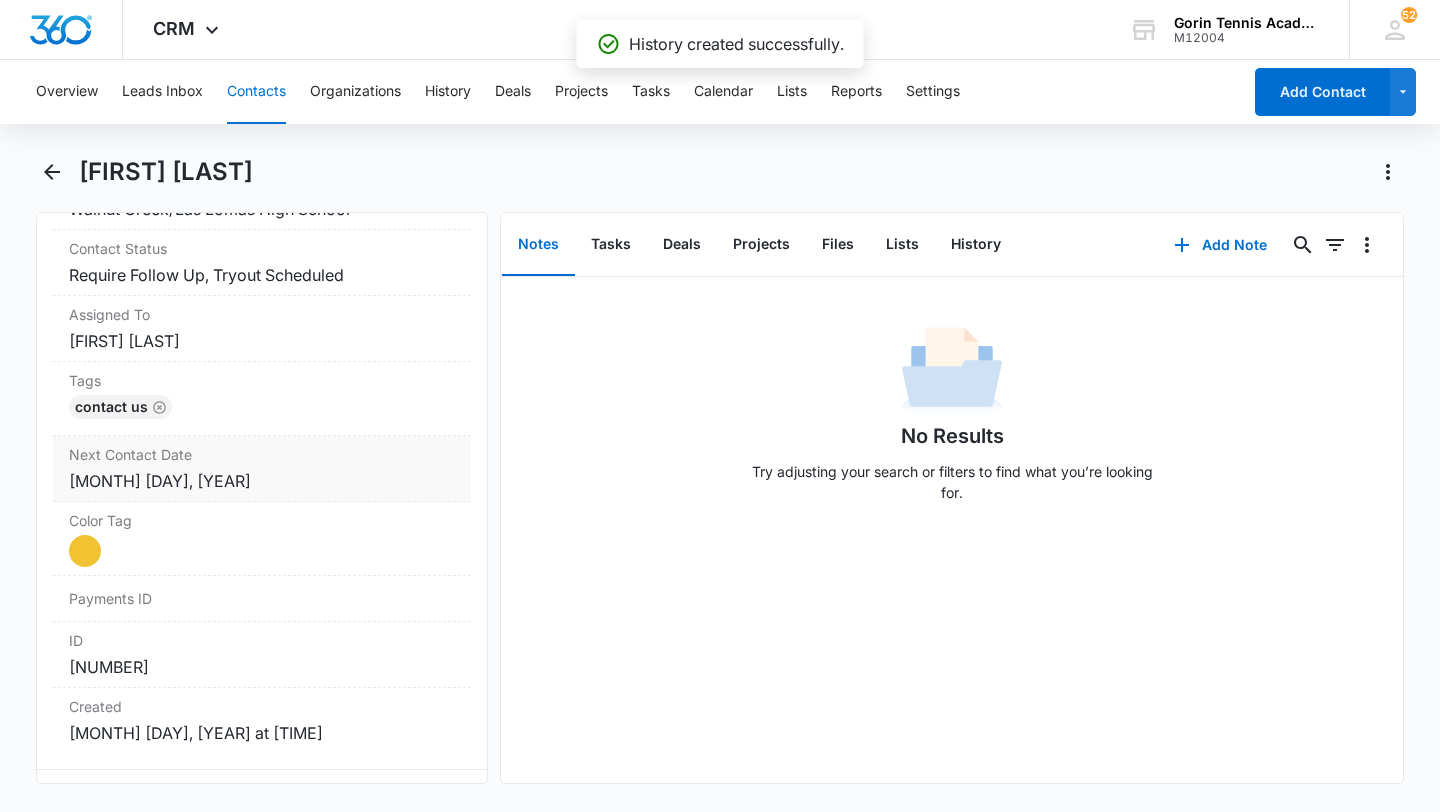 click on "[MONTH] [DAY], [YEAR]" at bounding box center (262, 481) 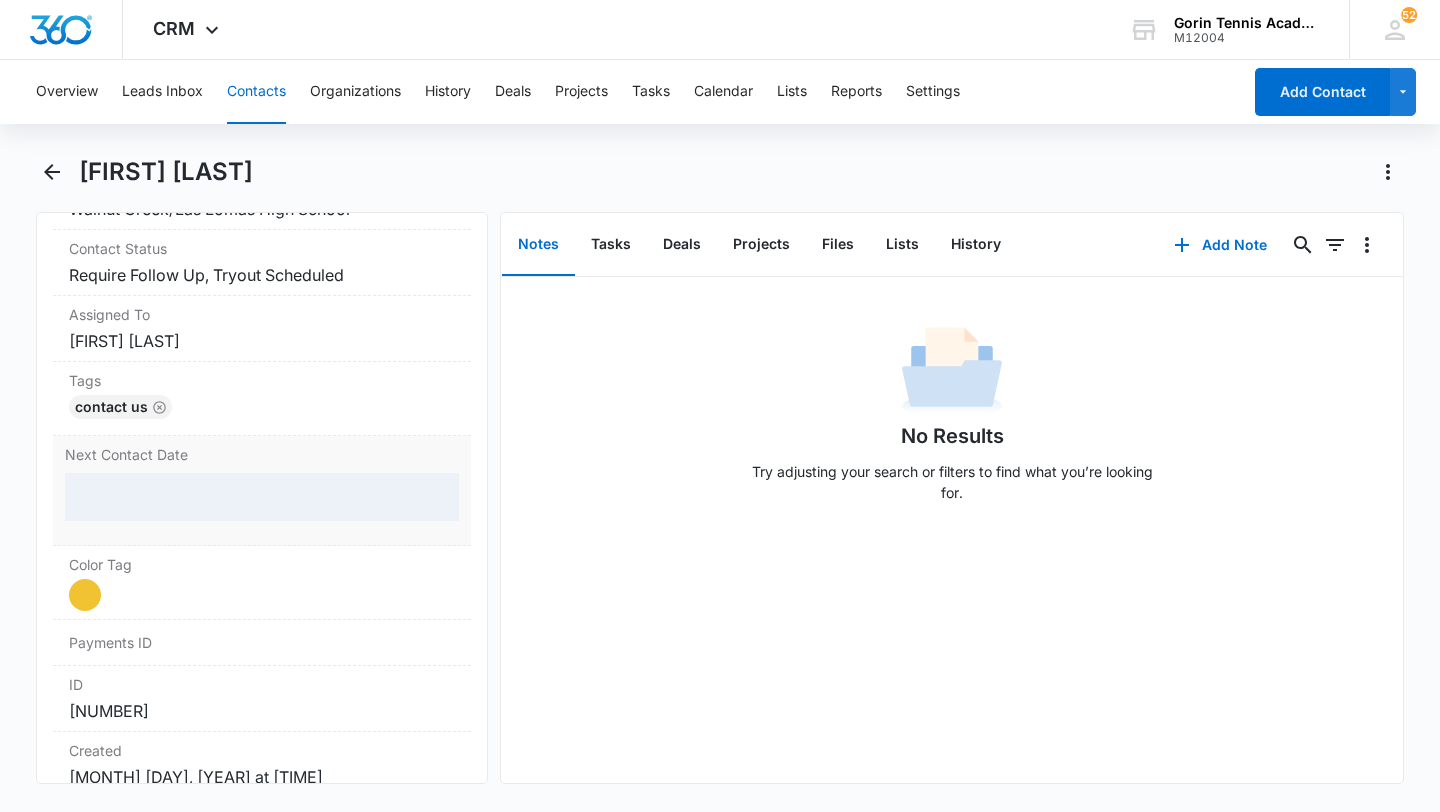scroll, scrollTop: 977, scrollLeft: 0, axis: vertical 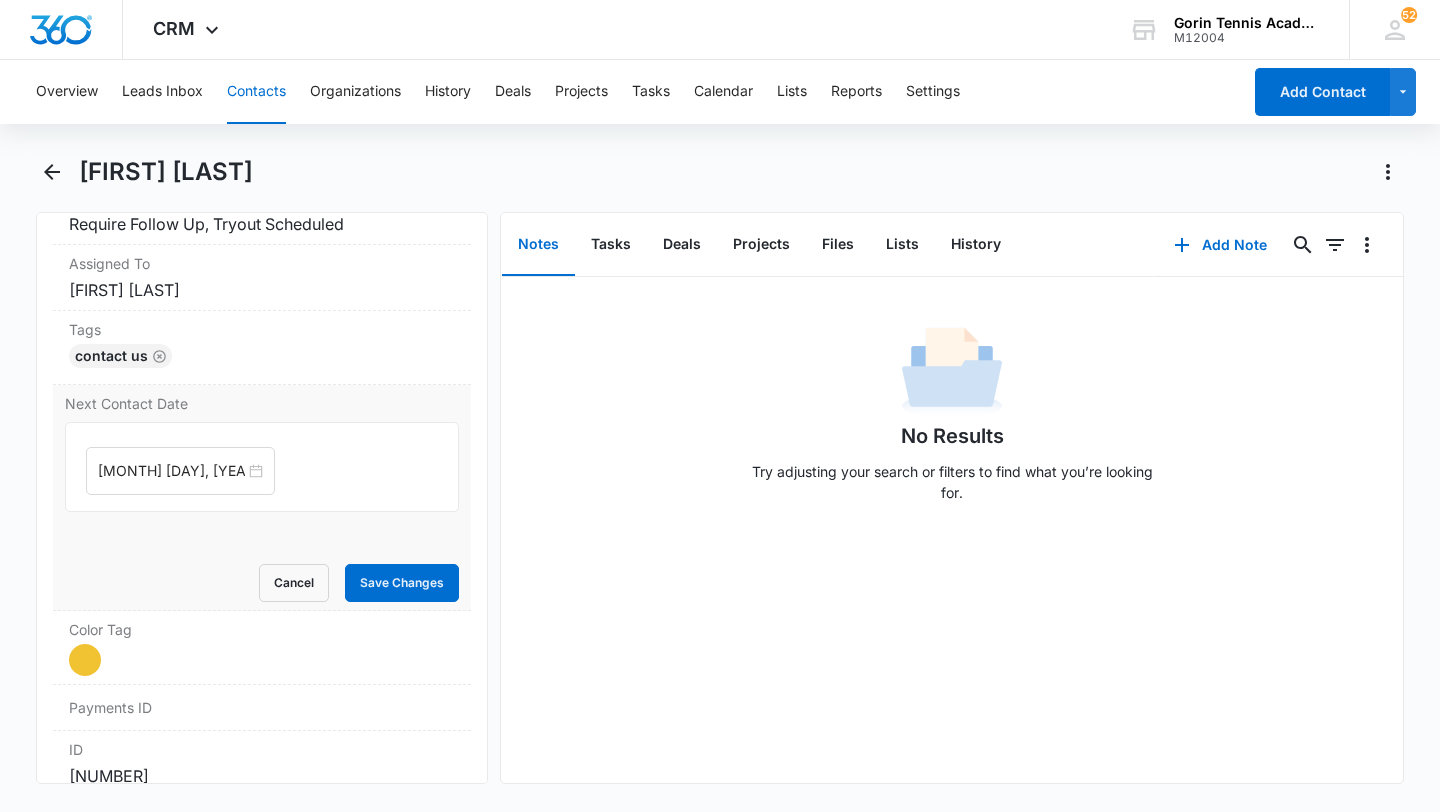 click on "[MONTH] [DAY], [YEAR]" at bounding box center (180, 471) 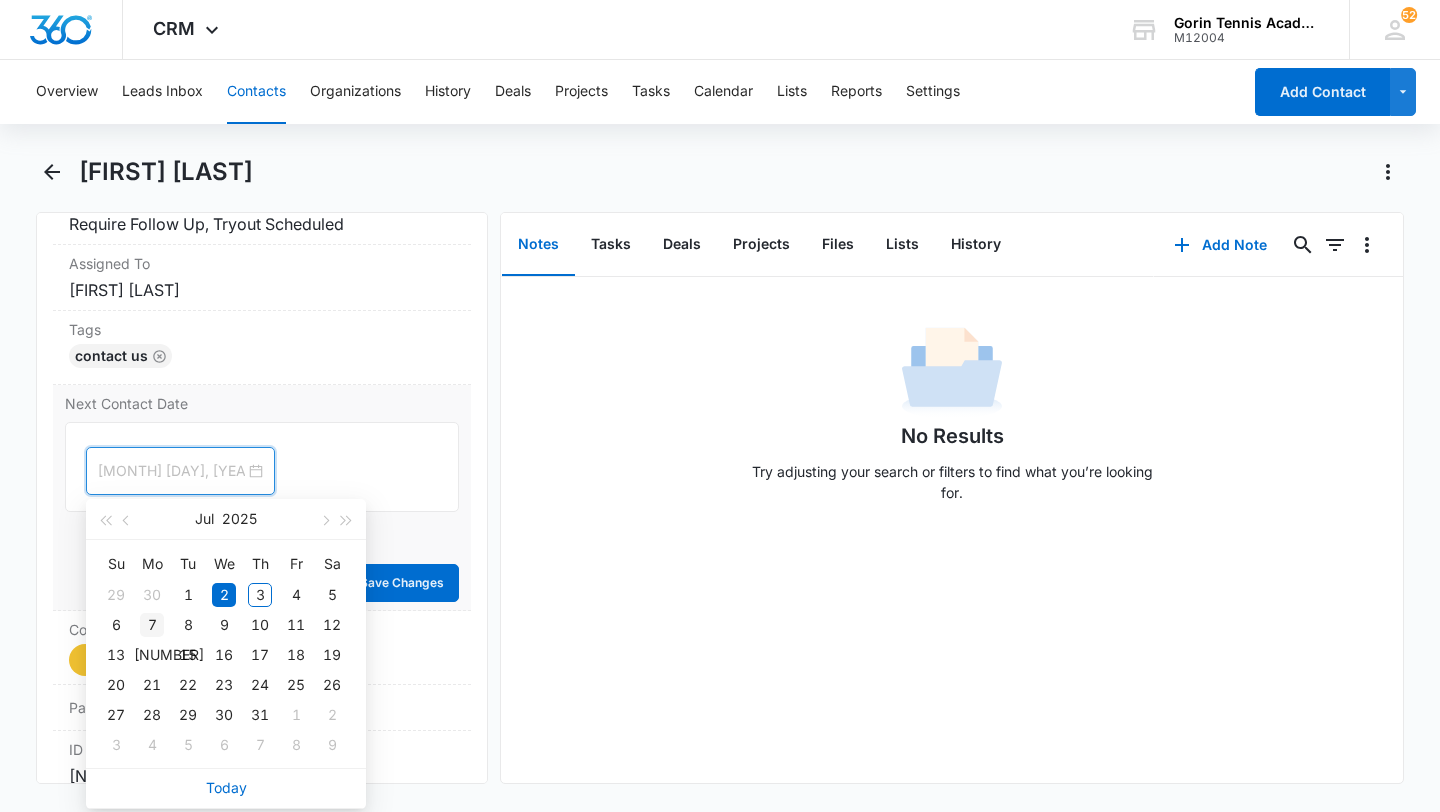 click on "7" at bounding box center (188, 595) 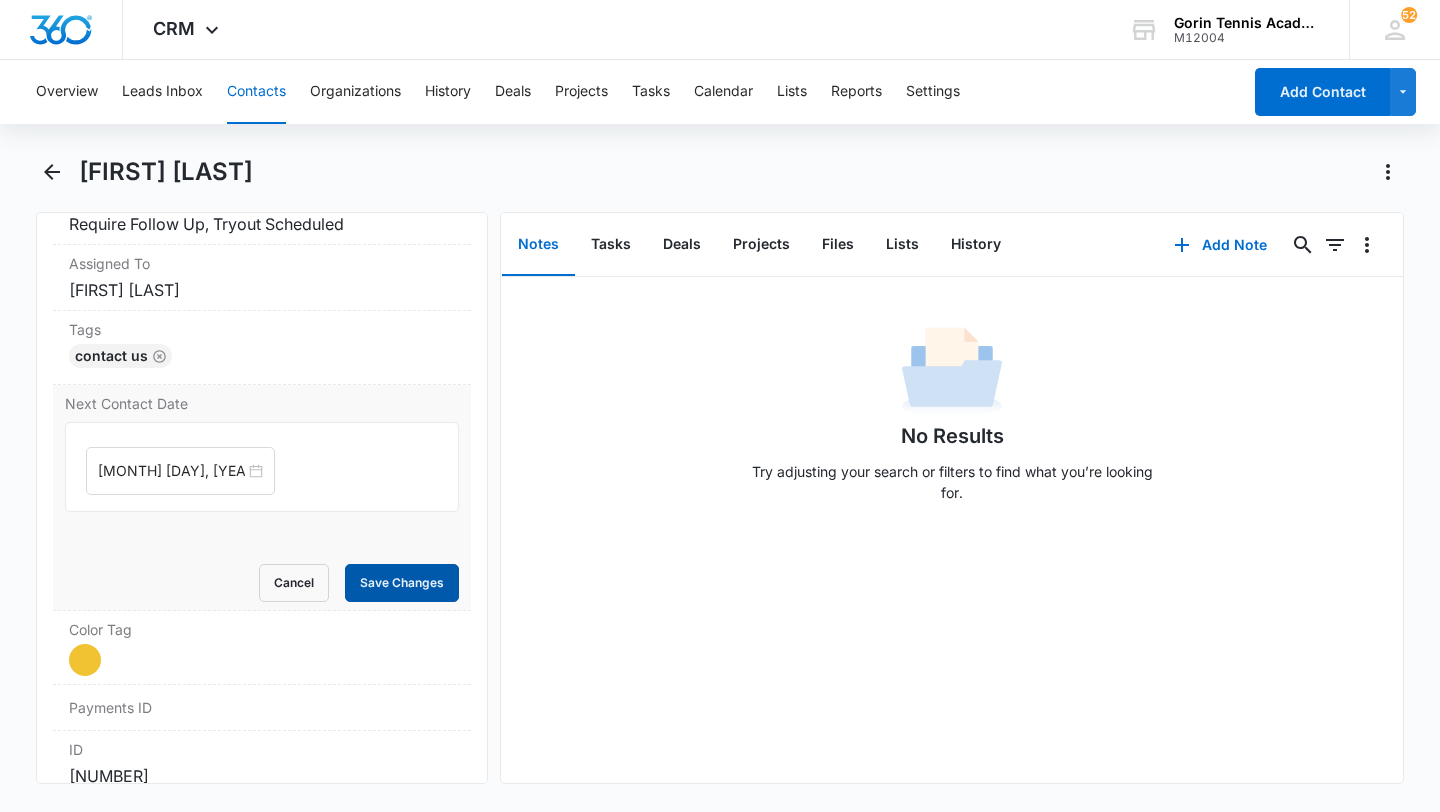click on "Save Changes" at bounding box center [402, 583] 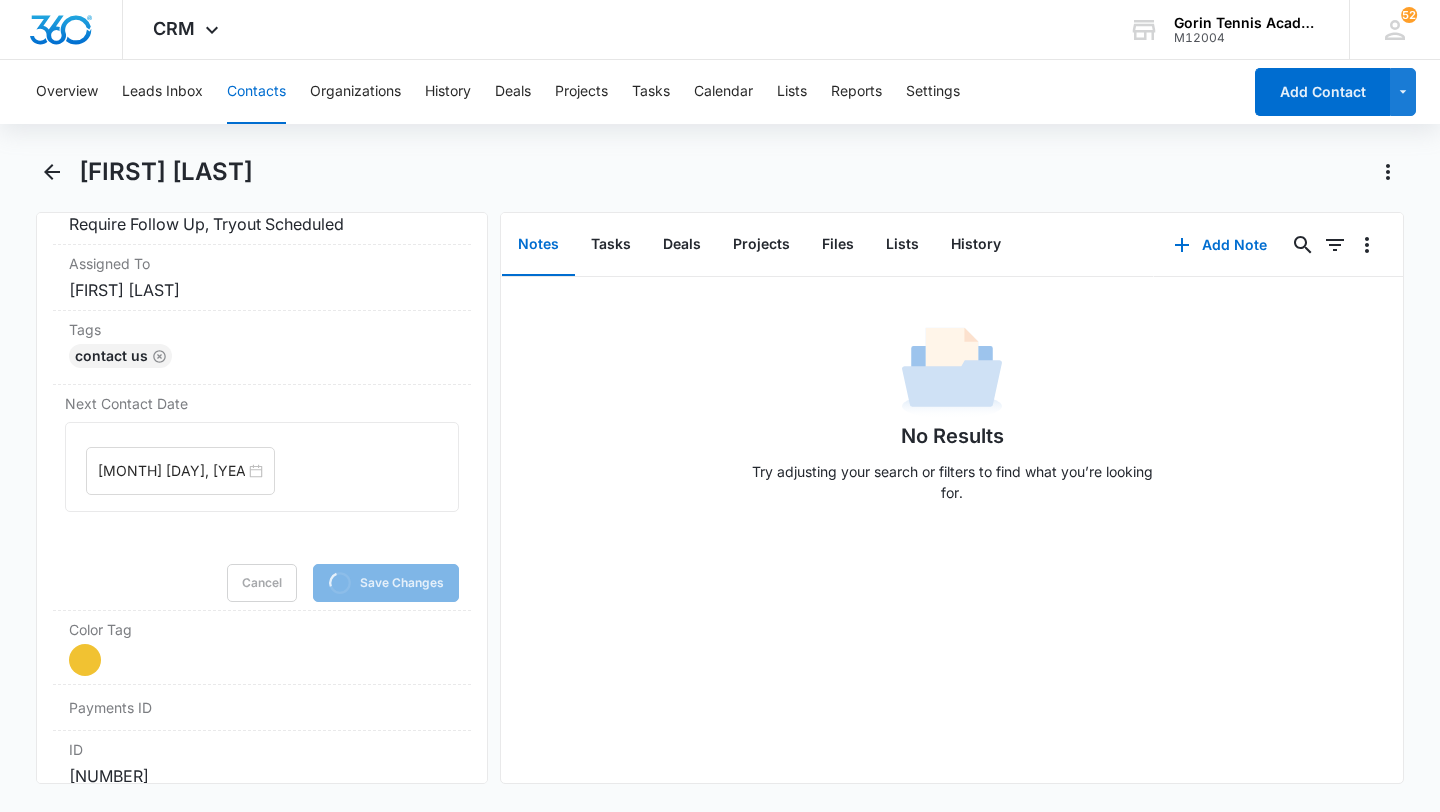 click on "Contacts" at bounding box center [256, 92] 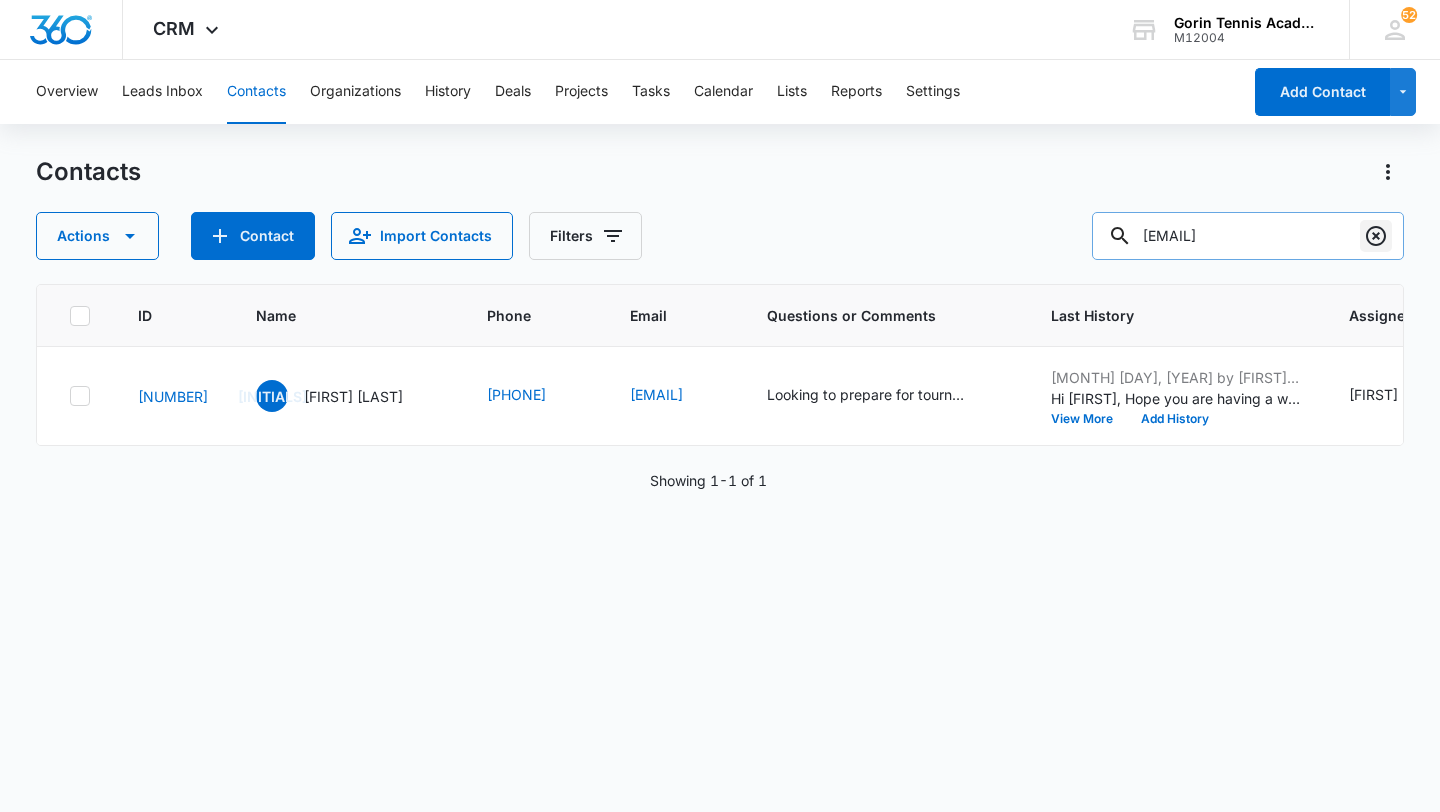 click at bounding box center (1376, 236) 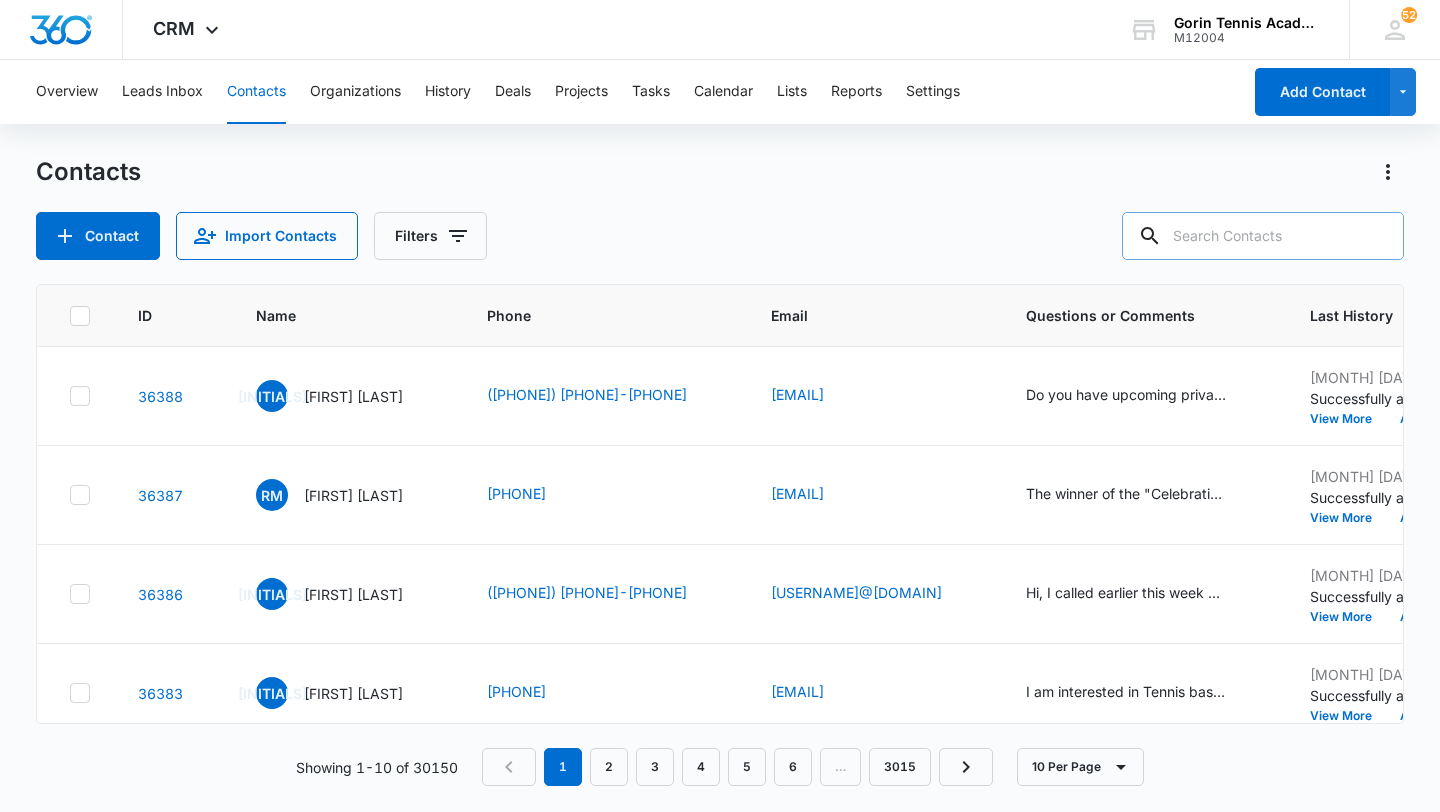 paste on "[EMAIL]" 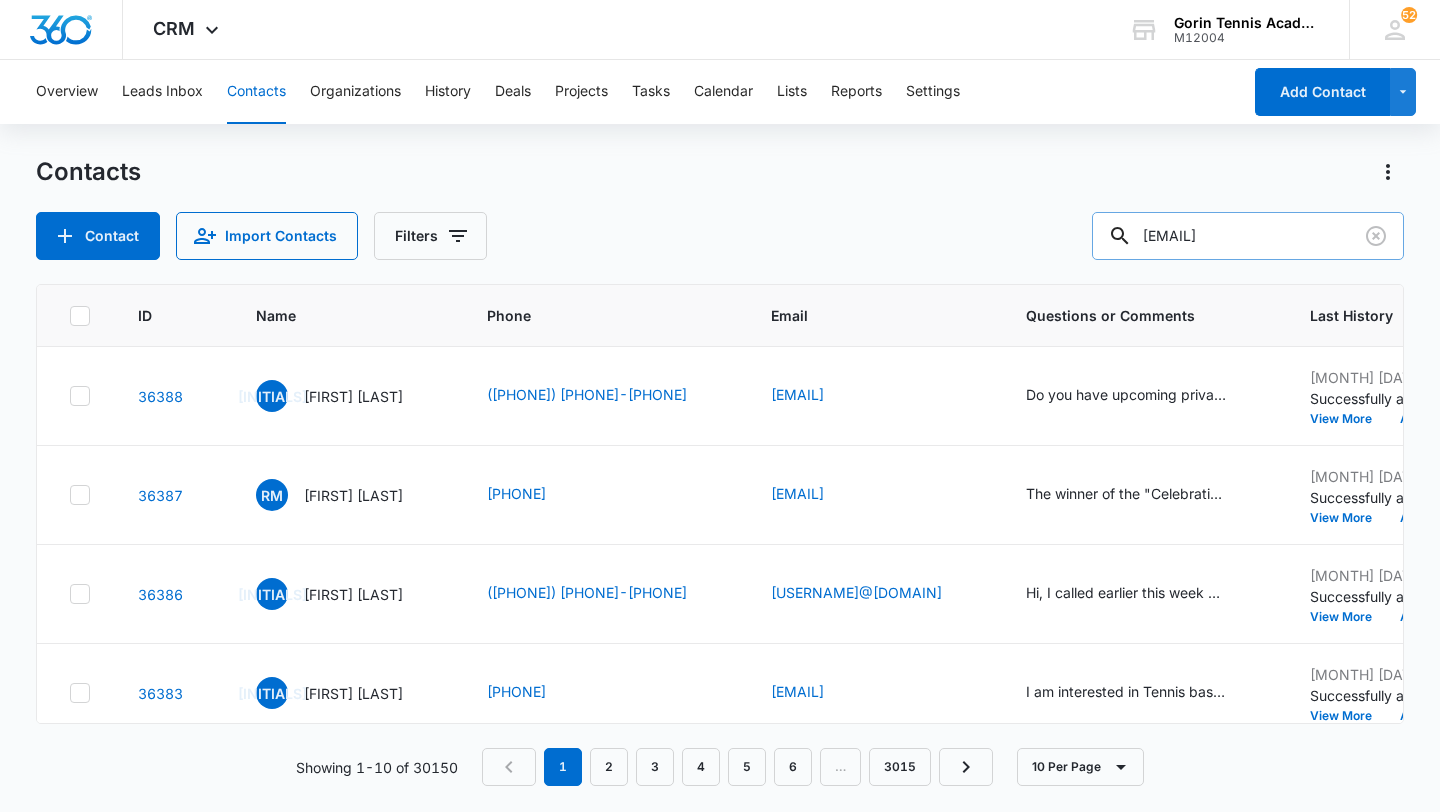 scroll, scrollTop: 0, scrollLeft: 6, axis: horizontal 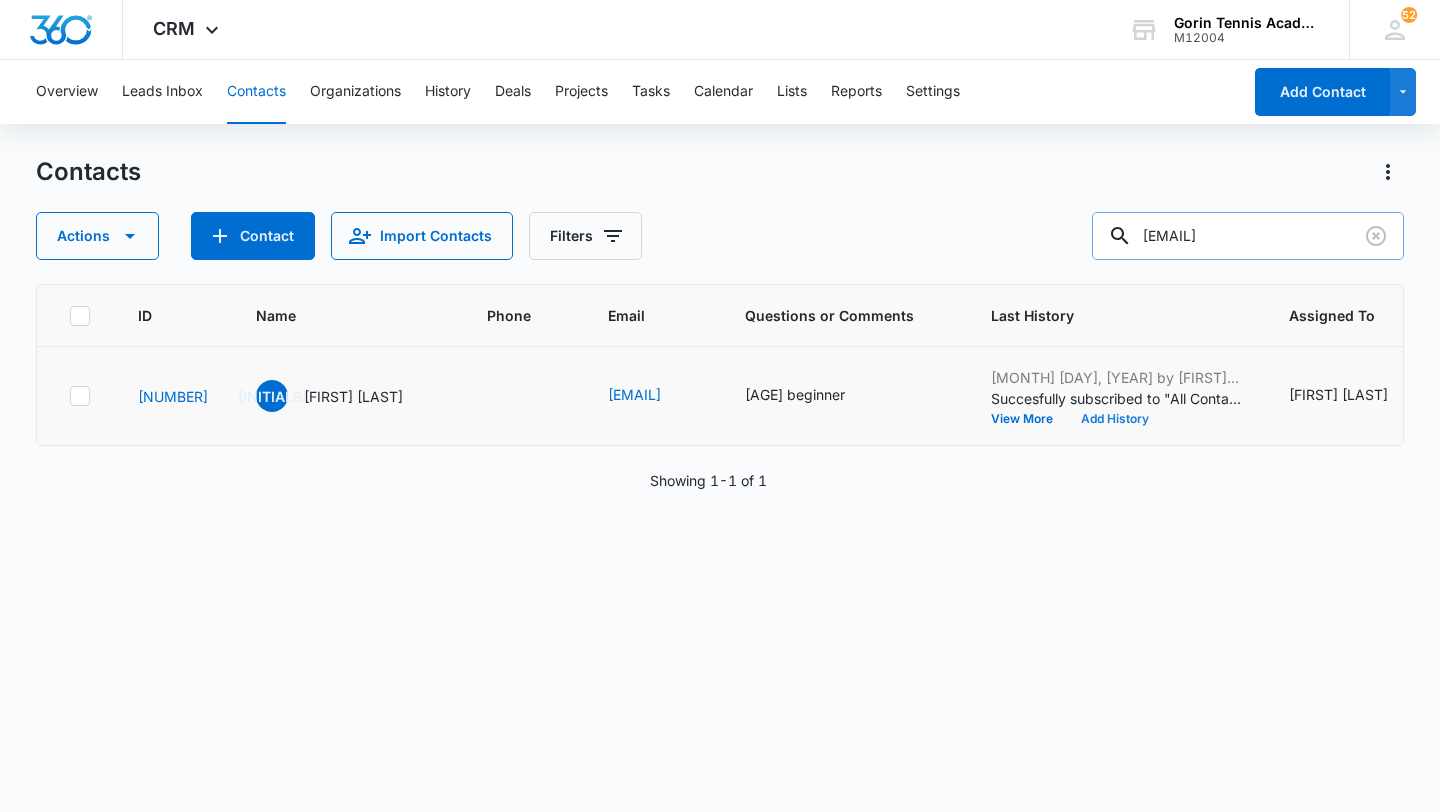click on "Add History" at bounding box center (1115, 419) 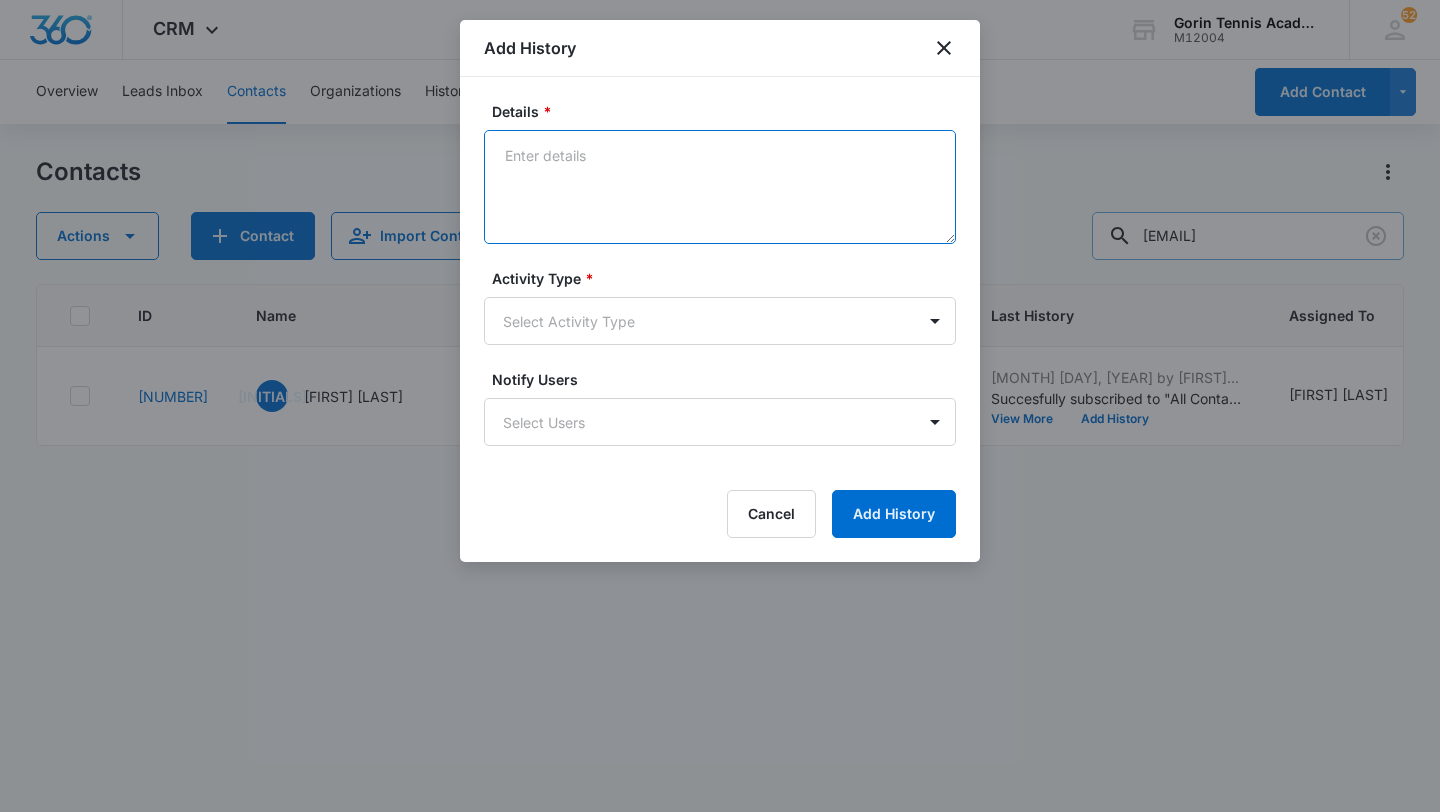 click on "Details *" at bounding box center [720, 187] 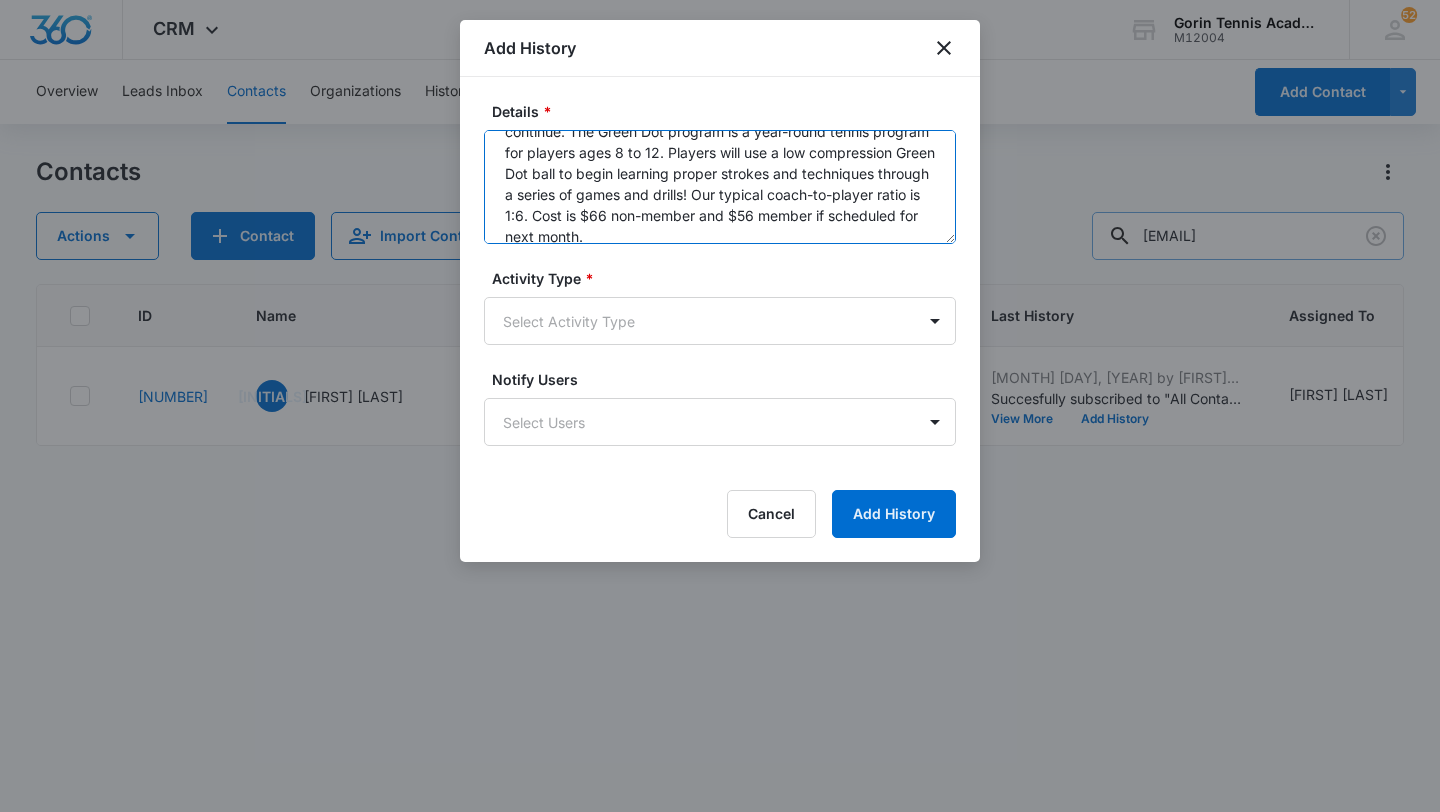 scroll, scrollTop: 0, scrollLeft: 0, axis: both 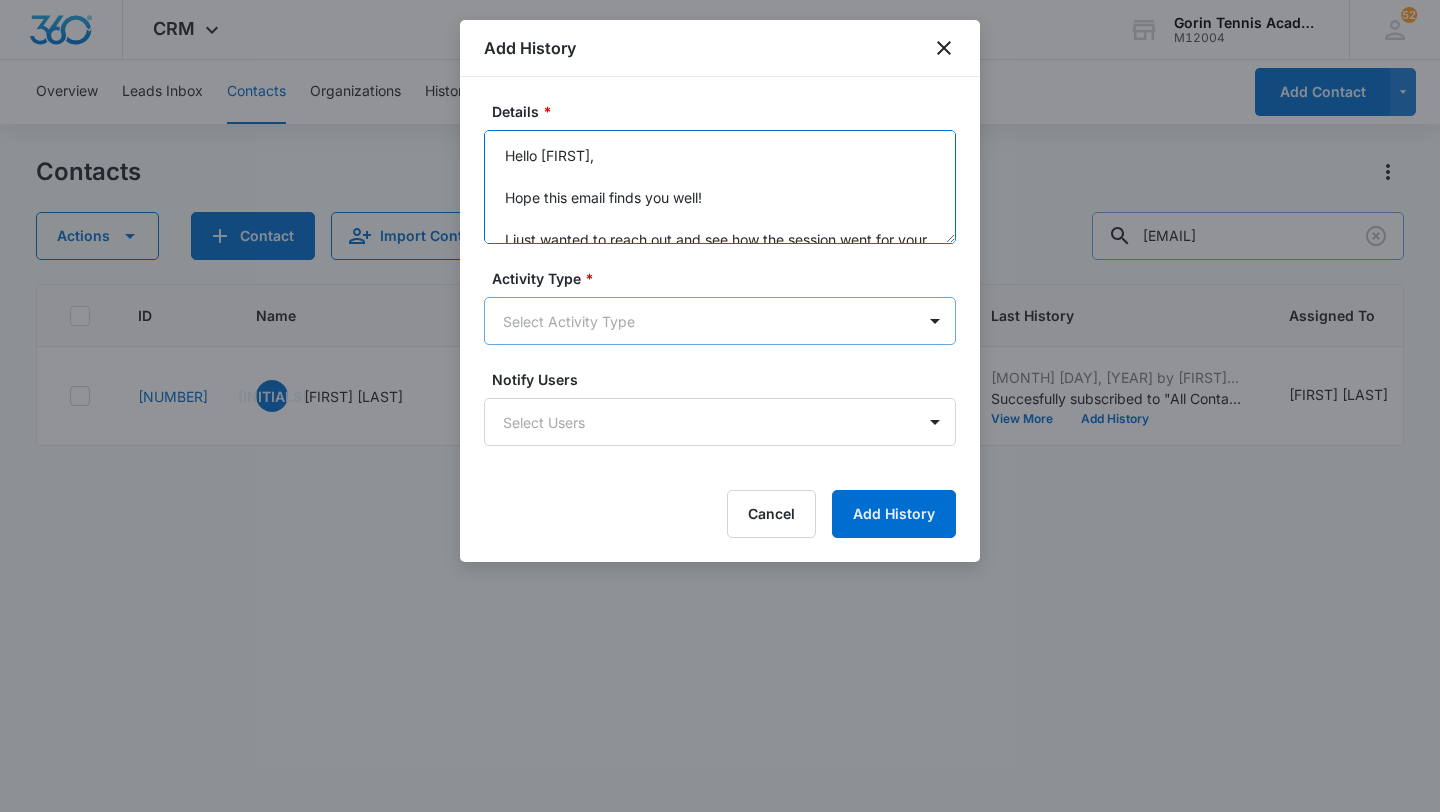 type on "Hello [FIRST],
Hope this email finds you well!
I just wanted to reach out and see how the session went for your young players on Monday! How did it go? Are there any questions I can answer for you?
Based on the coaches' feedback, for your younger player, our Green Dot clinic on Fridays and Saturdays works best to continue. The Green Dot program is a year-round tennis program for players ages 8 to 12. Players will use a low compression Green Dot ball to begin learning proper strokes and techniques through a series of games and drills! Our typical coach-to-player ratio is 1:6. Cost is $66 non-member and $56 member if scheduled for next month.
Green Dot – Mon/Wed/Fri, 5:30 PM - 7:30 PM & Sat 10:00 AM - 12:00 PM
https://clients.mindbodyonline.com/classic/ws?studioid=180951&stype=-104&sTG=81&sView=week&sLoc=0
For Nethra, our Core Training program works best to start with! The Core Training program is designed for players learning to improve their game! This class focuses on the fundamentals of tennis includin..." 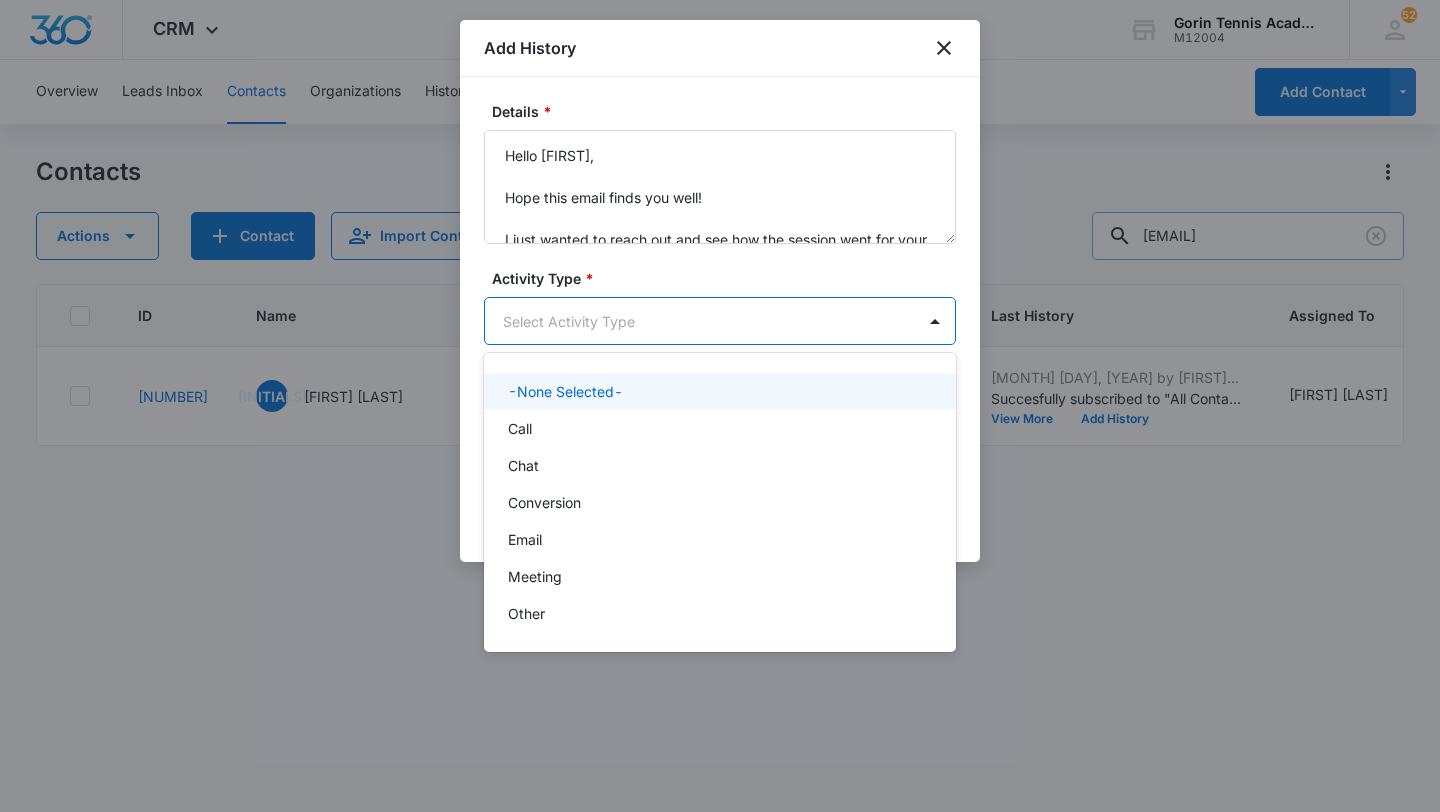click on "Gorin Tennis Academy - CRM Contacts - Marketing 360®" at bounding box center (720, 406) 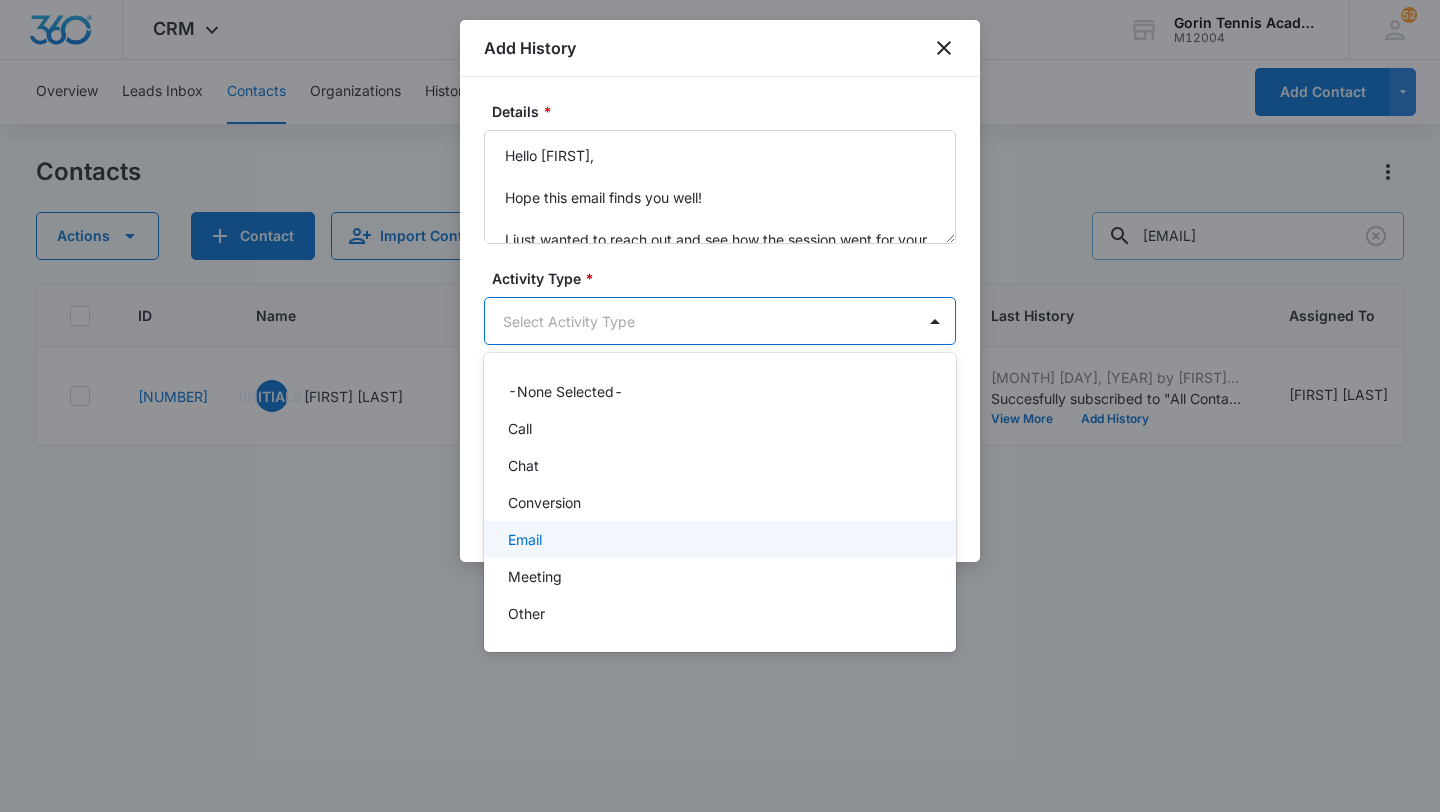 click on "Email" at bounding box center (718, 539) 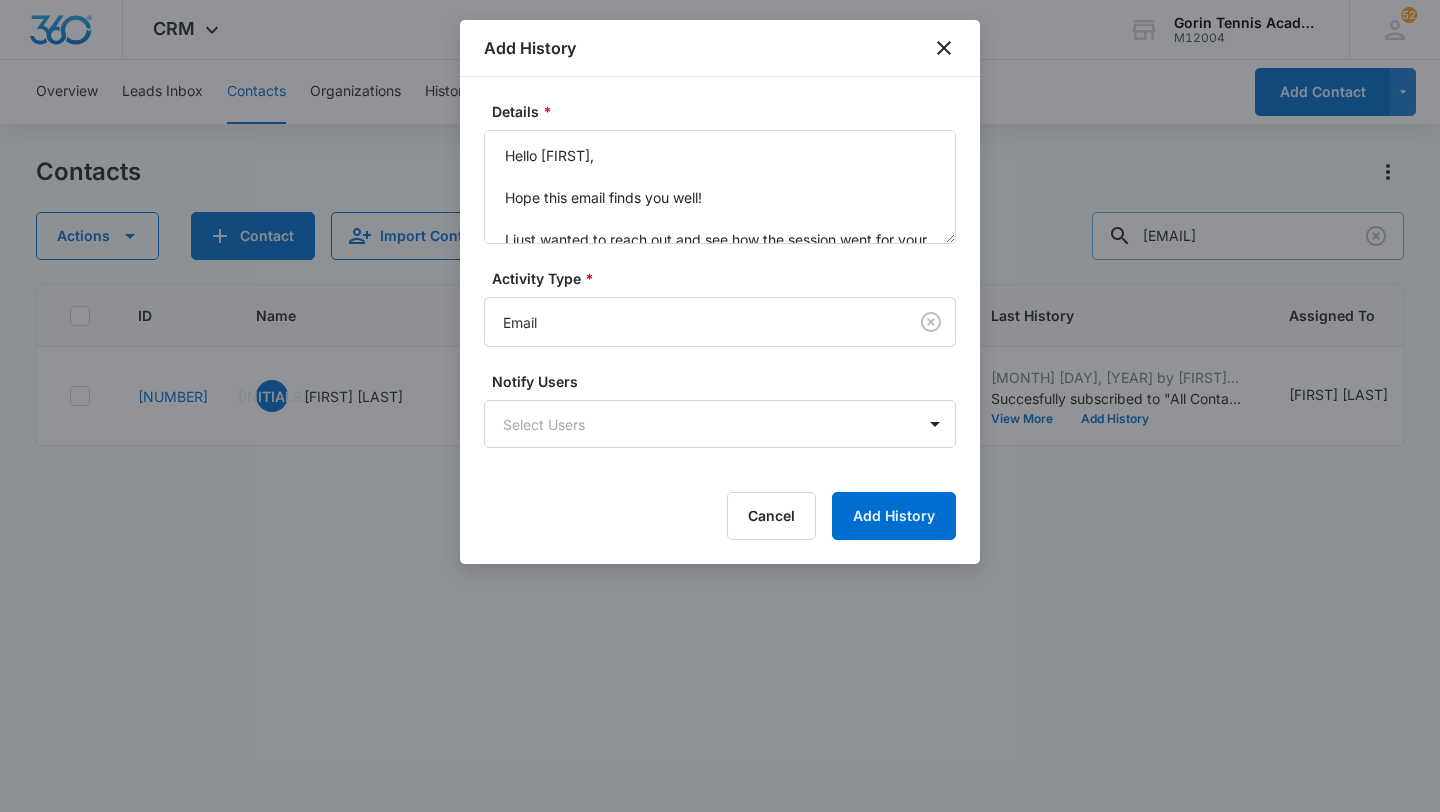 click on "Cancel Add History" at bounding box center (720, 516) 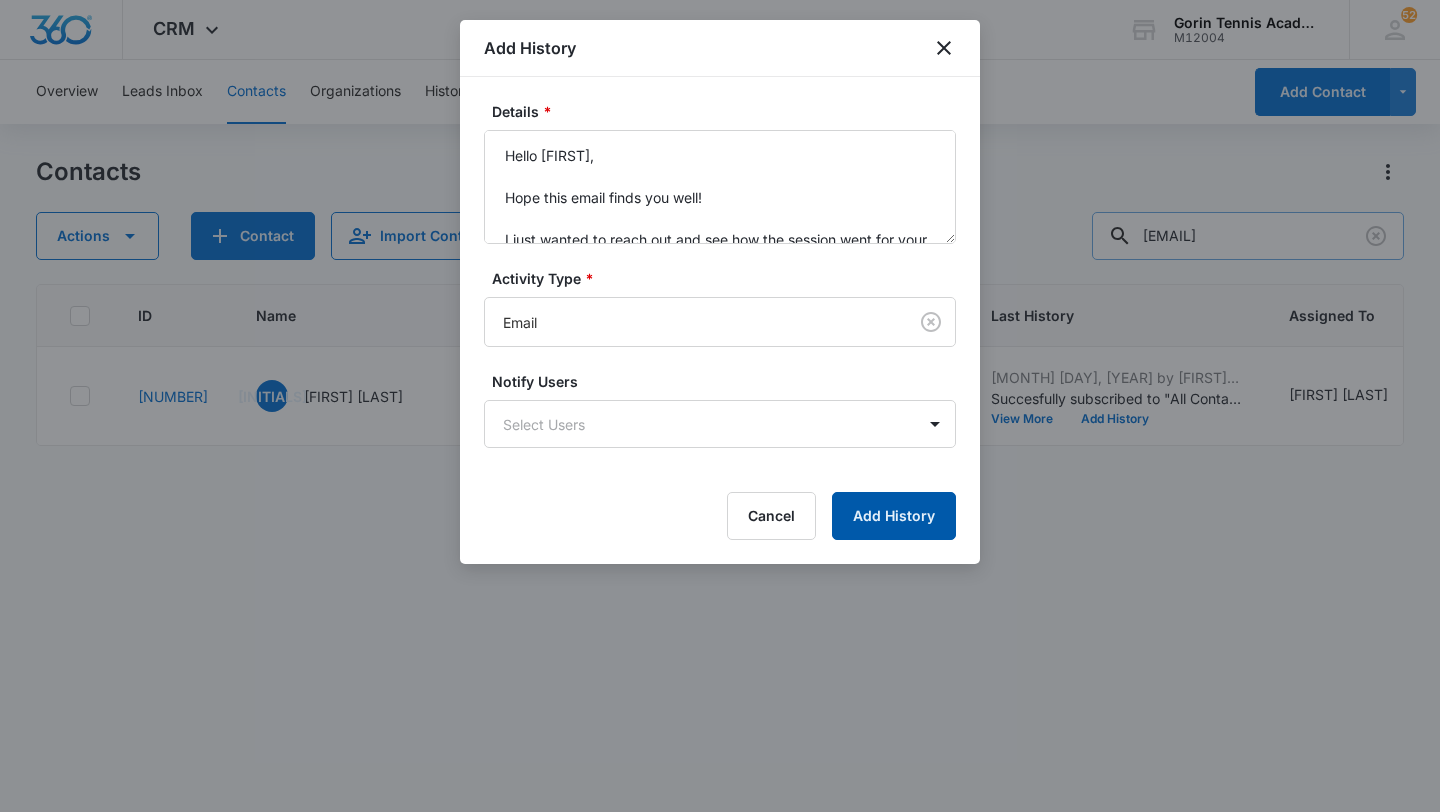 click on "Add History" at bounding box center [894, 516] 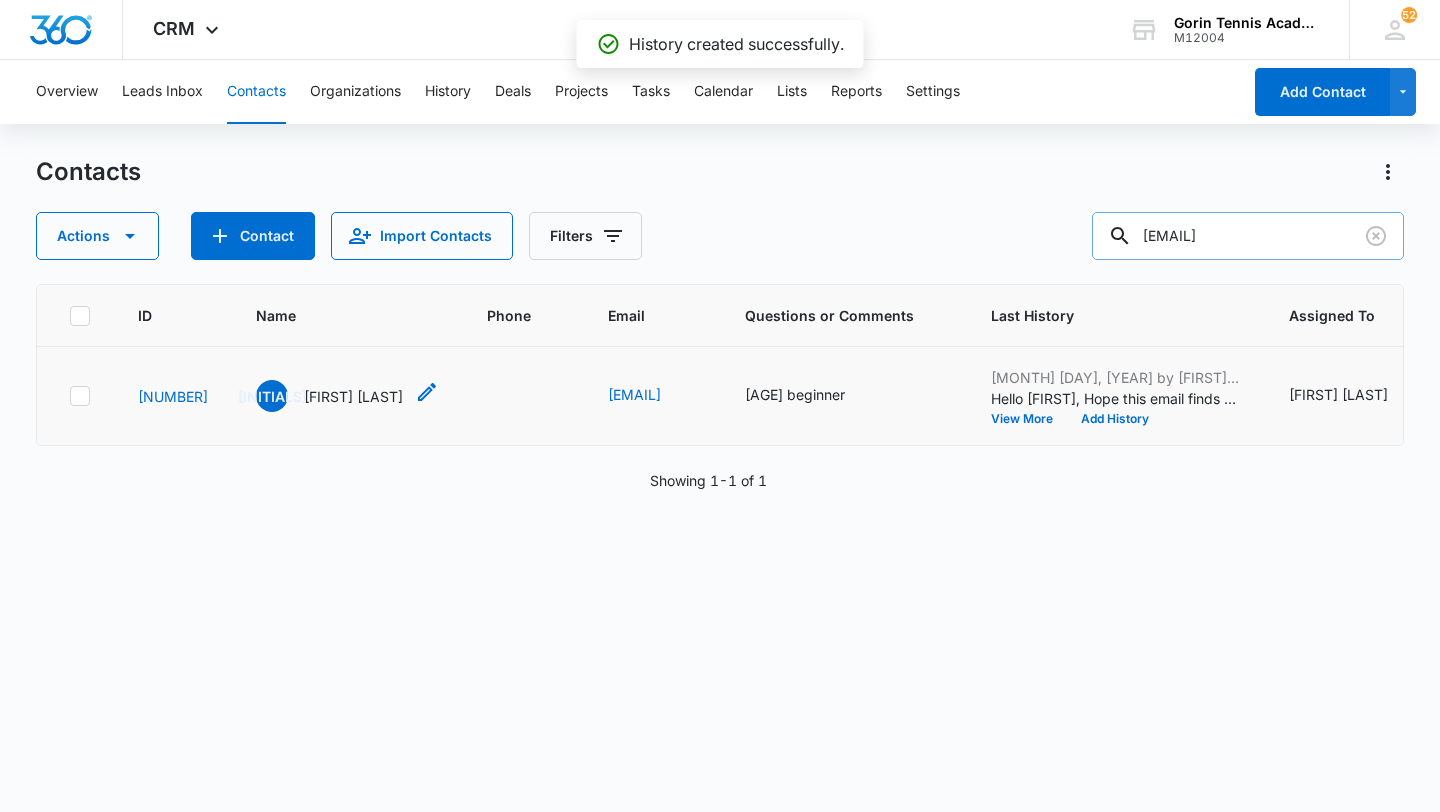click on "[FIRST] [LAST]" at bounding box center (353, 396) 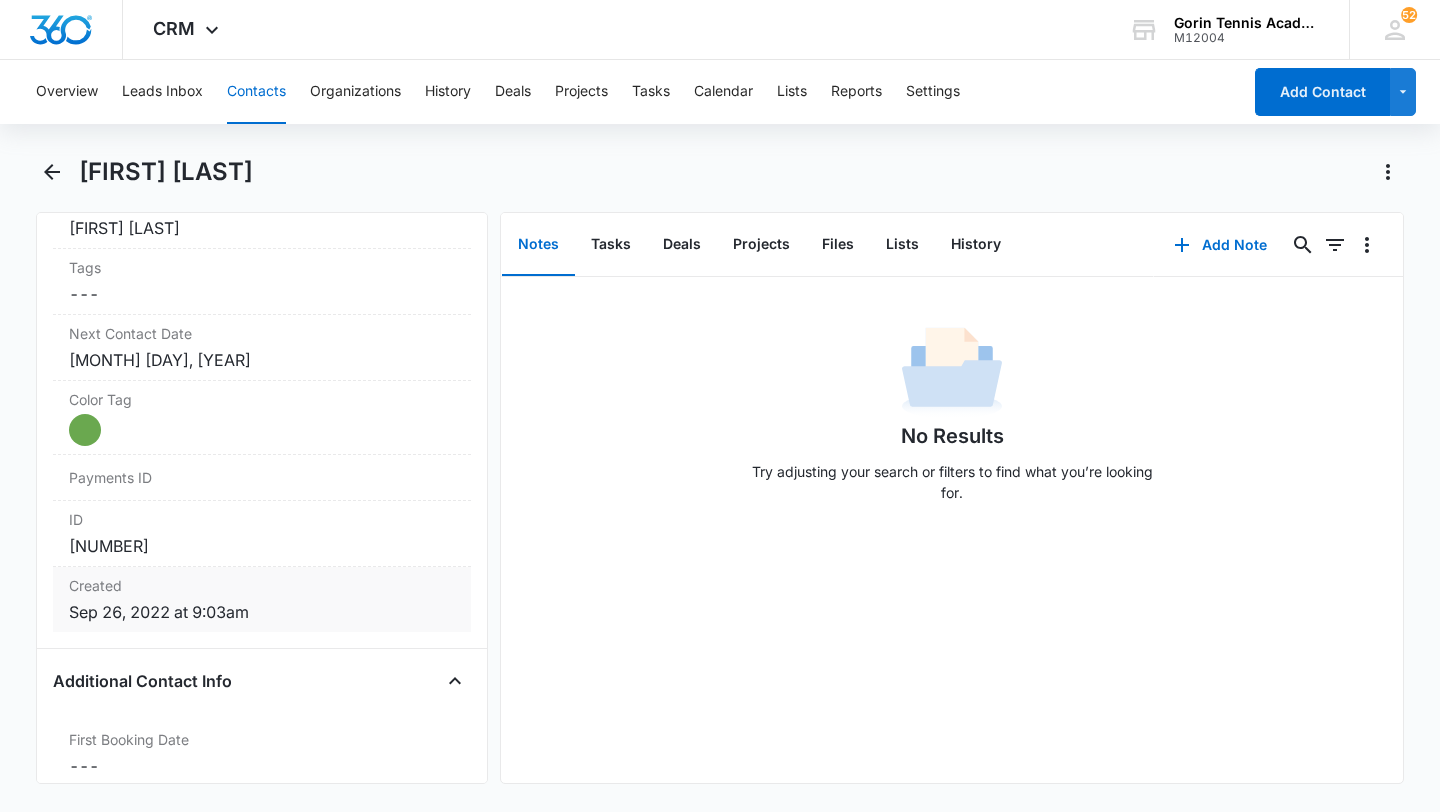 scroll, scrollTop: 979, scrollLeft: 0, axis: vertical 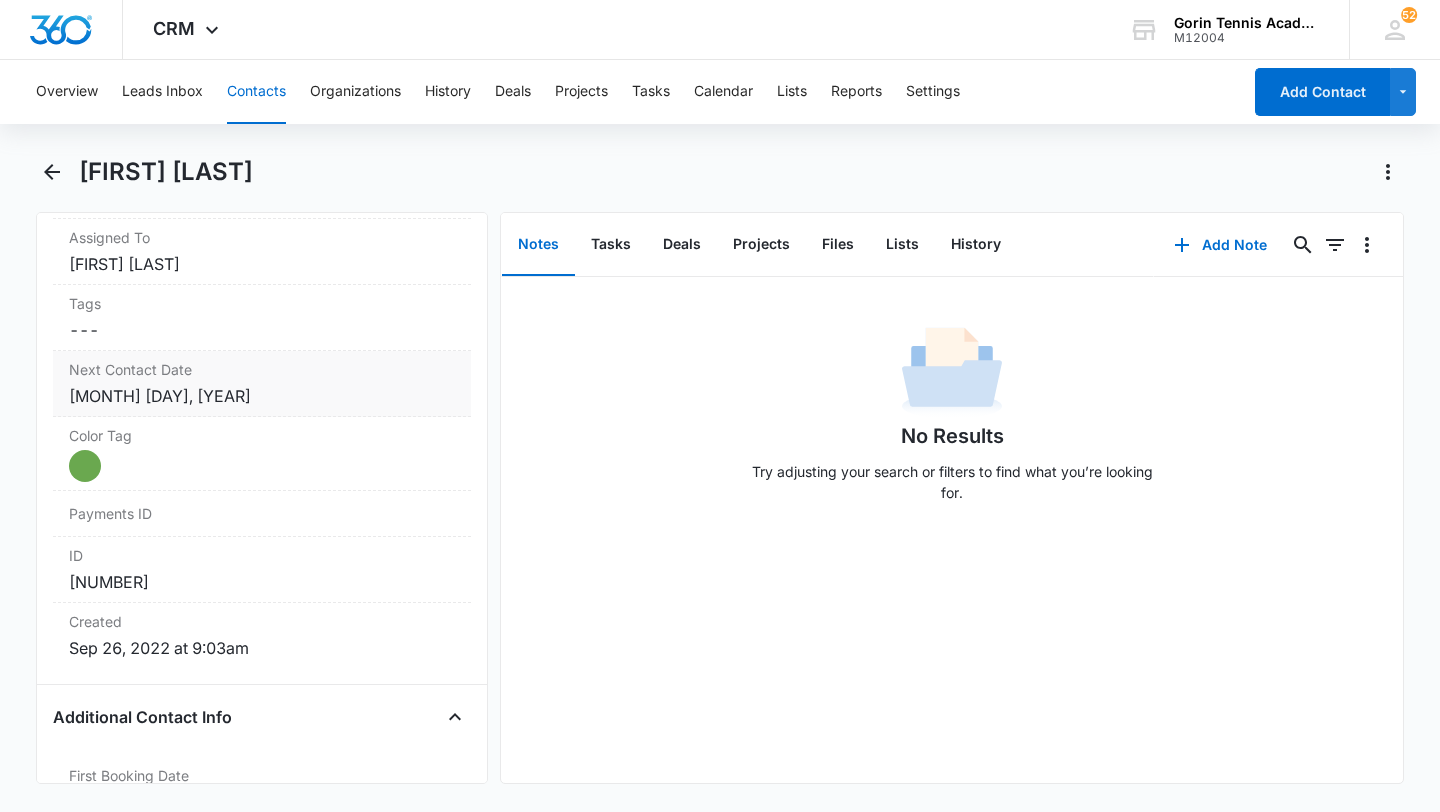 click on "[MONTH] [DAY], [YEAR]" at bounding box center [262, 396] 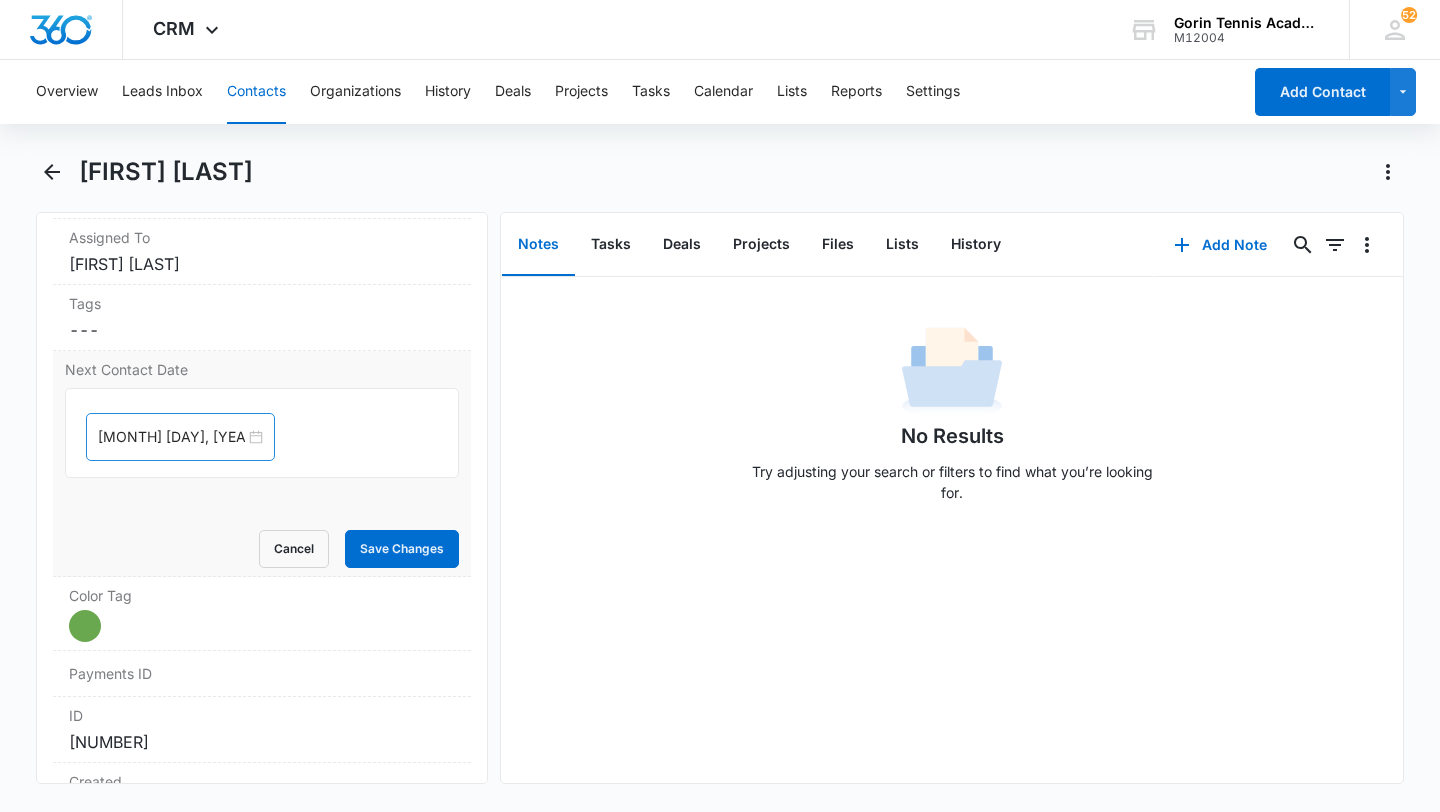 click on "[MONTH] [DAY], [YEAR]" at bounding box center [180, 437] 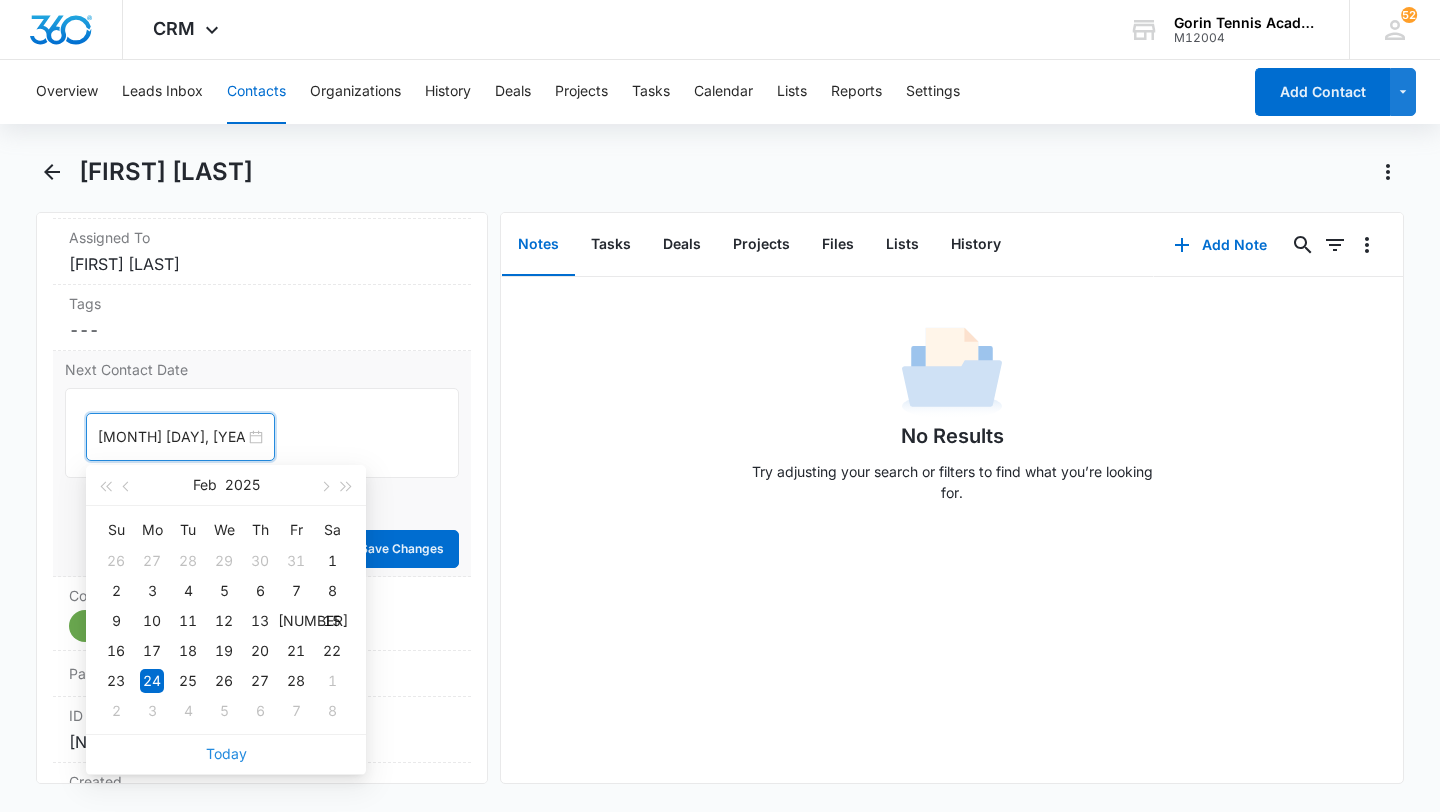 click on "Today" at bounding box center [226, 753] 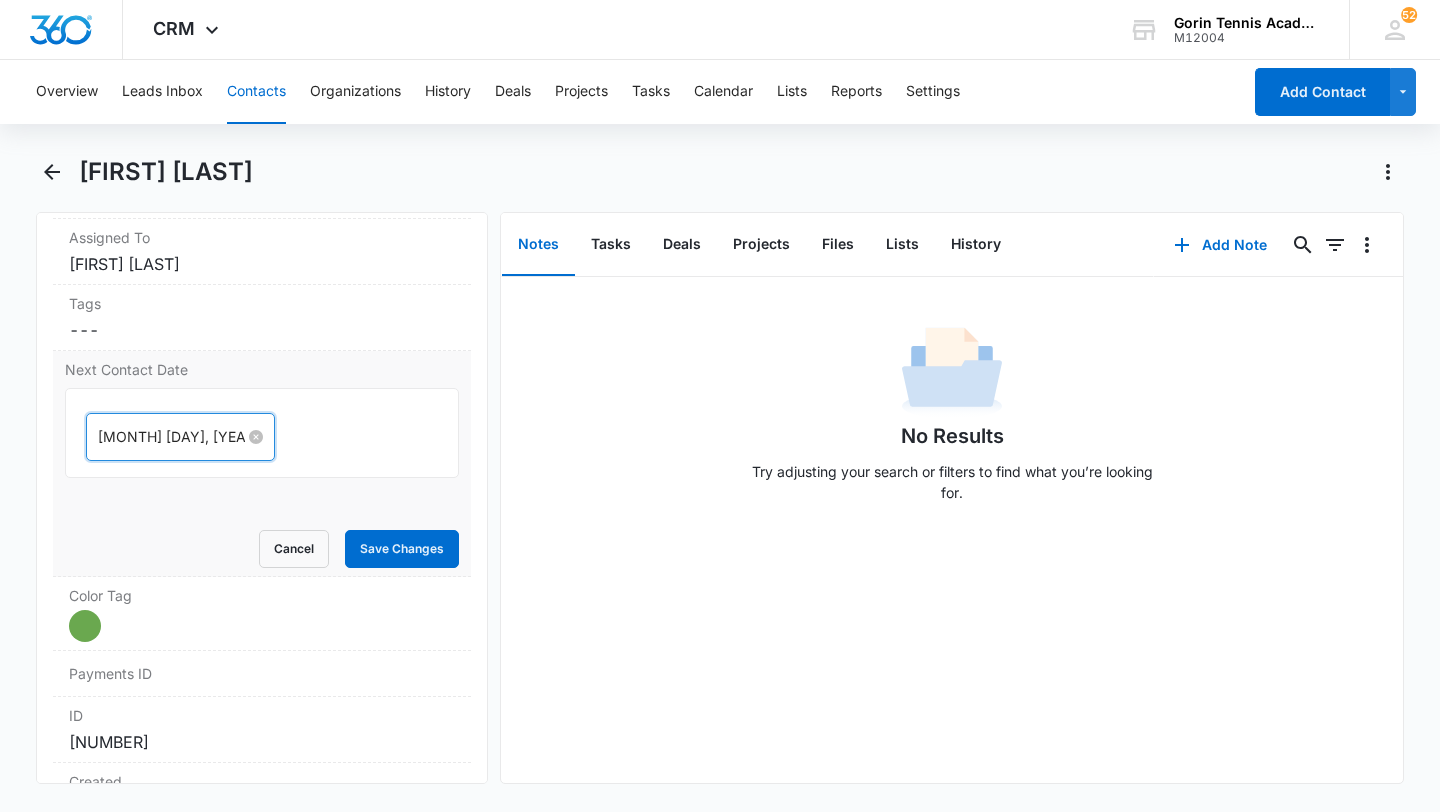 click on "[MONTH] [DAY], [YEAR]" at bounding box center [171, 437] 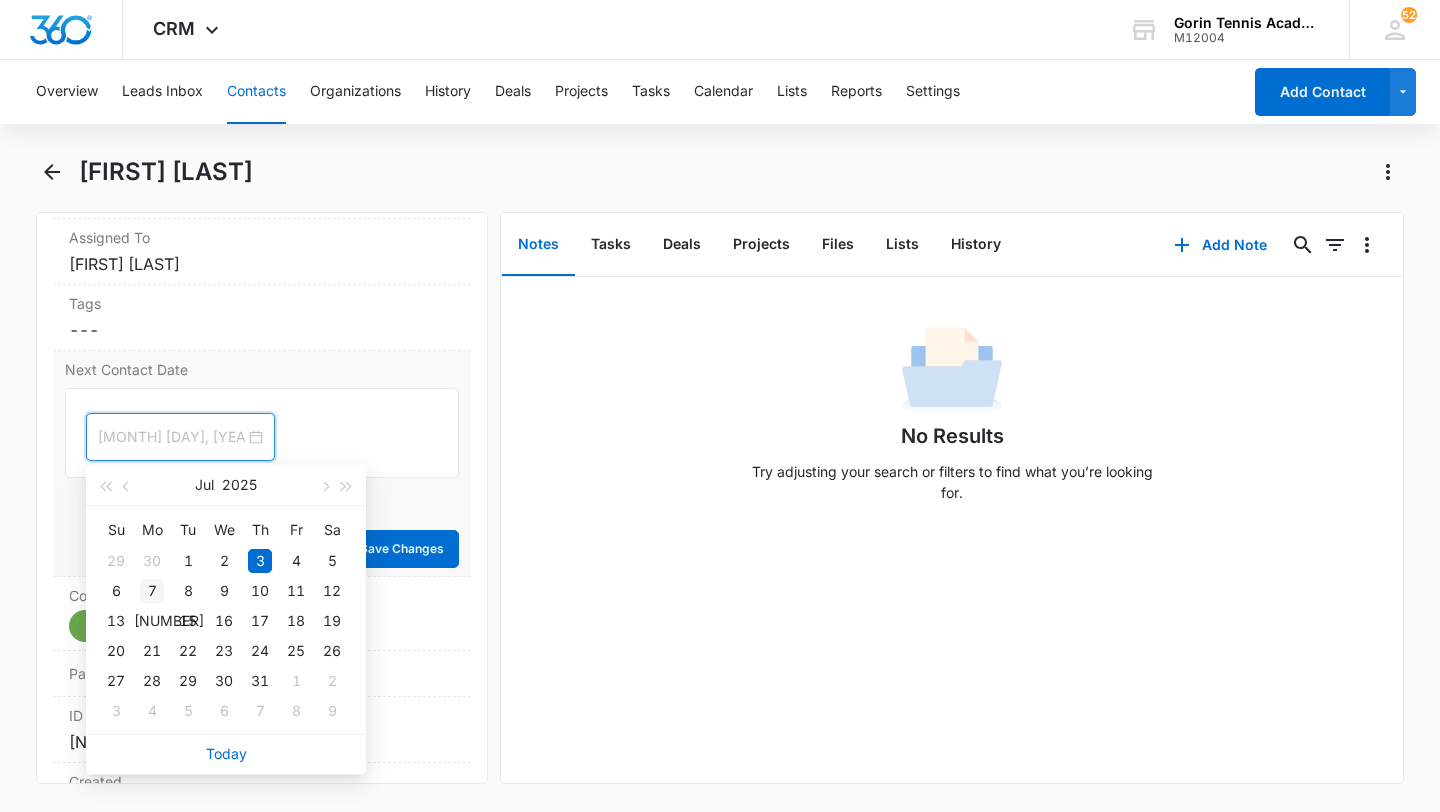 click on "7" at bounding box center (188, 561) 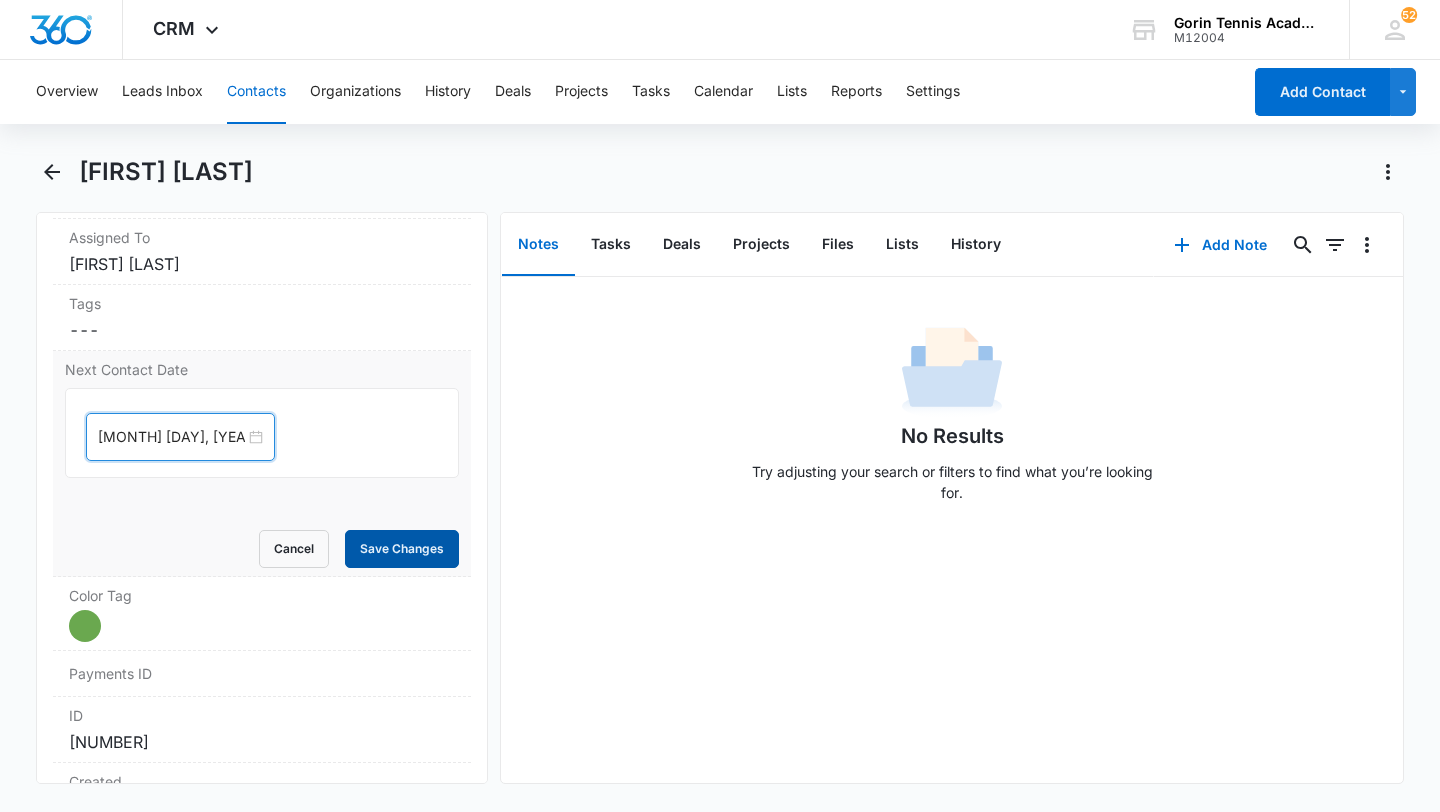 click on "Save Changes" at bounding box center [402, 549] 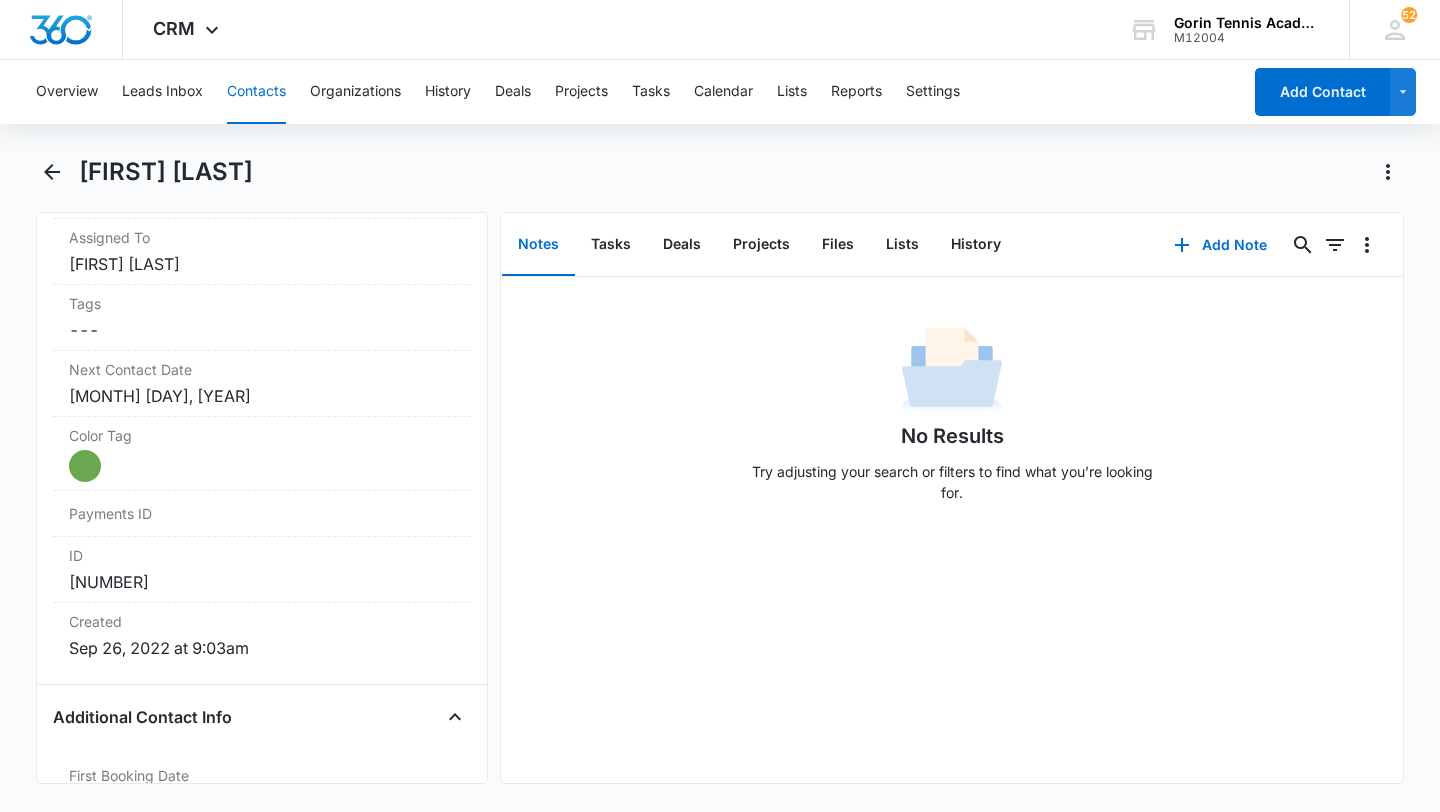 click on "Contacts" at bounding box center (256, 92) 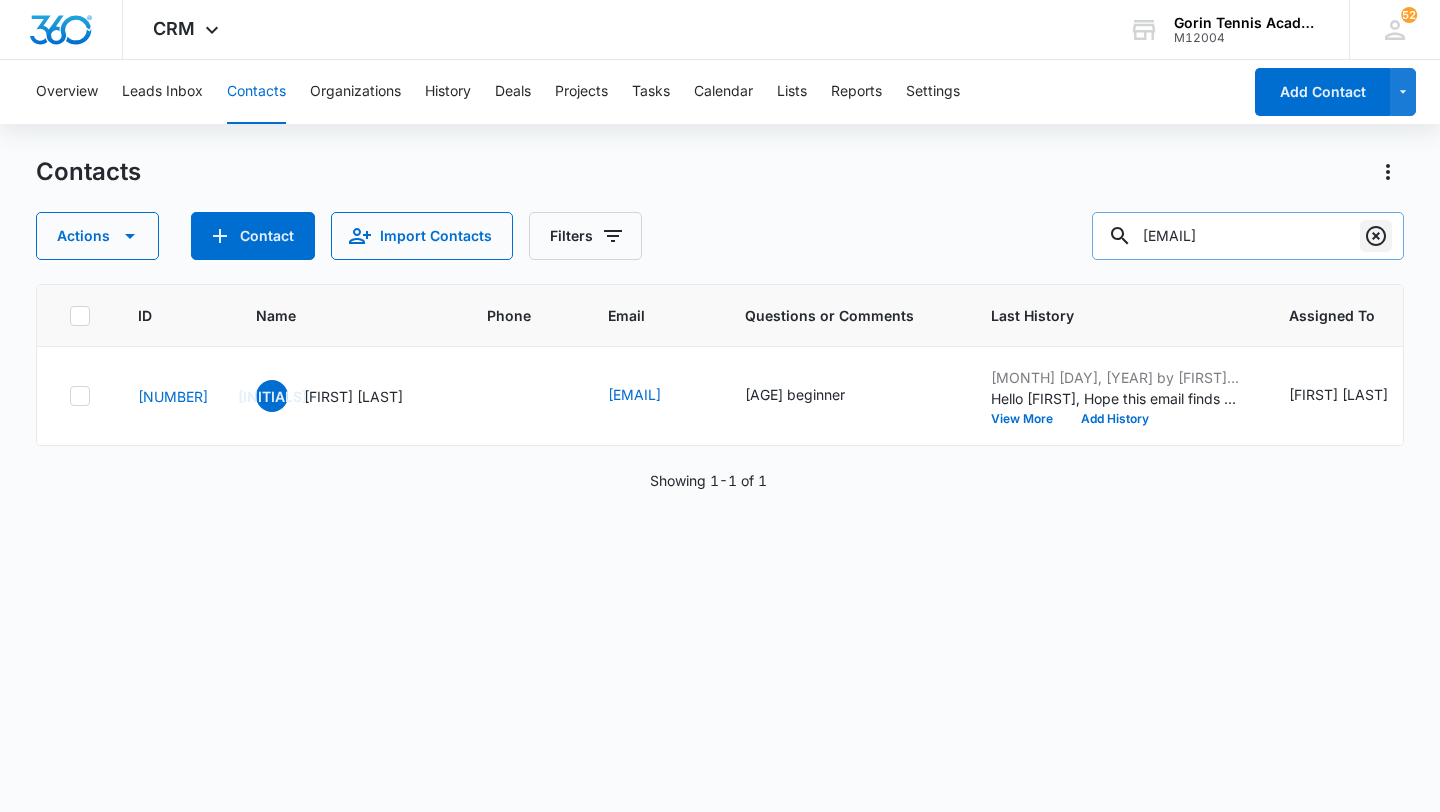 click at bounding box center (1376, 236) 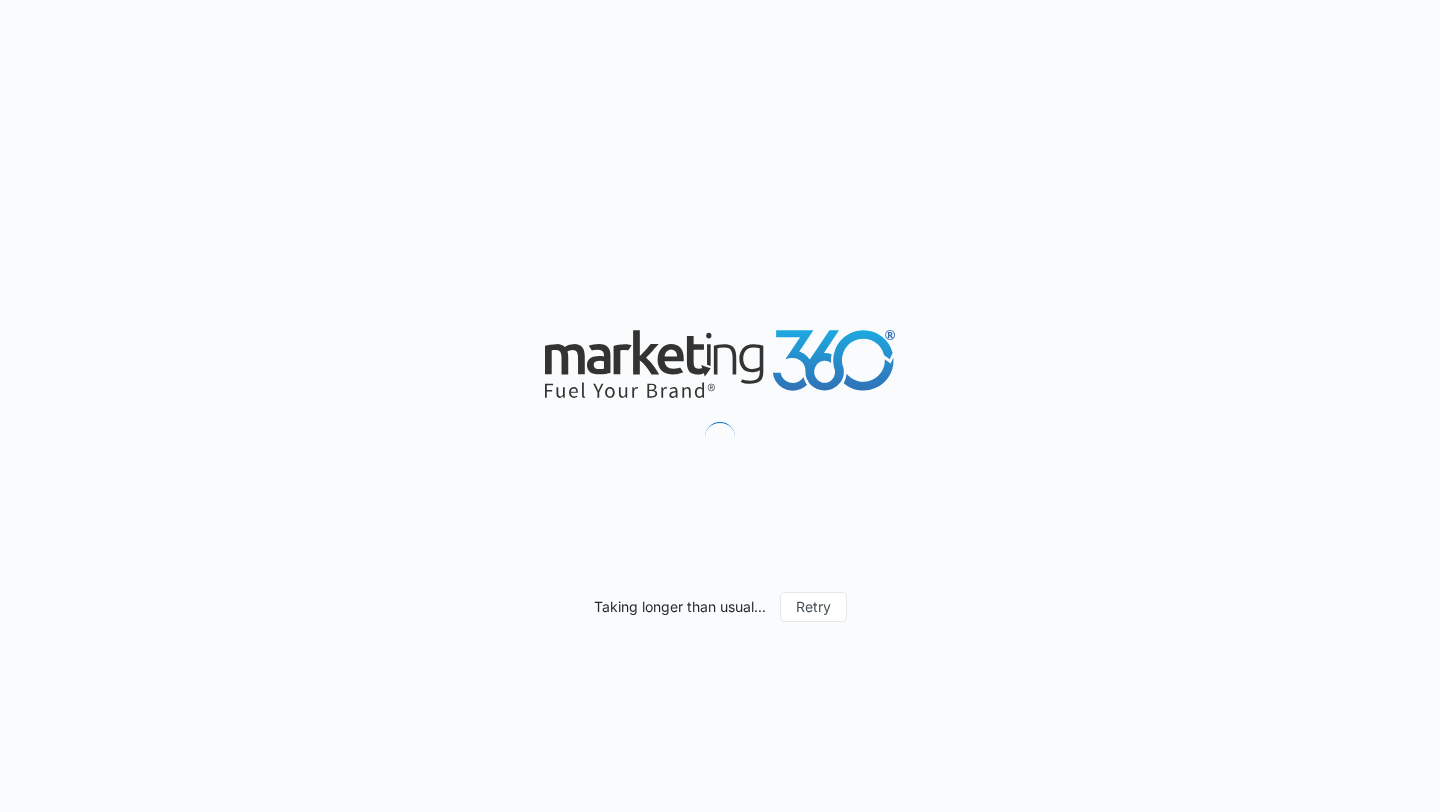 scroll, scrollTop: 0, scrollLeft: 0, axis: both 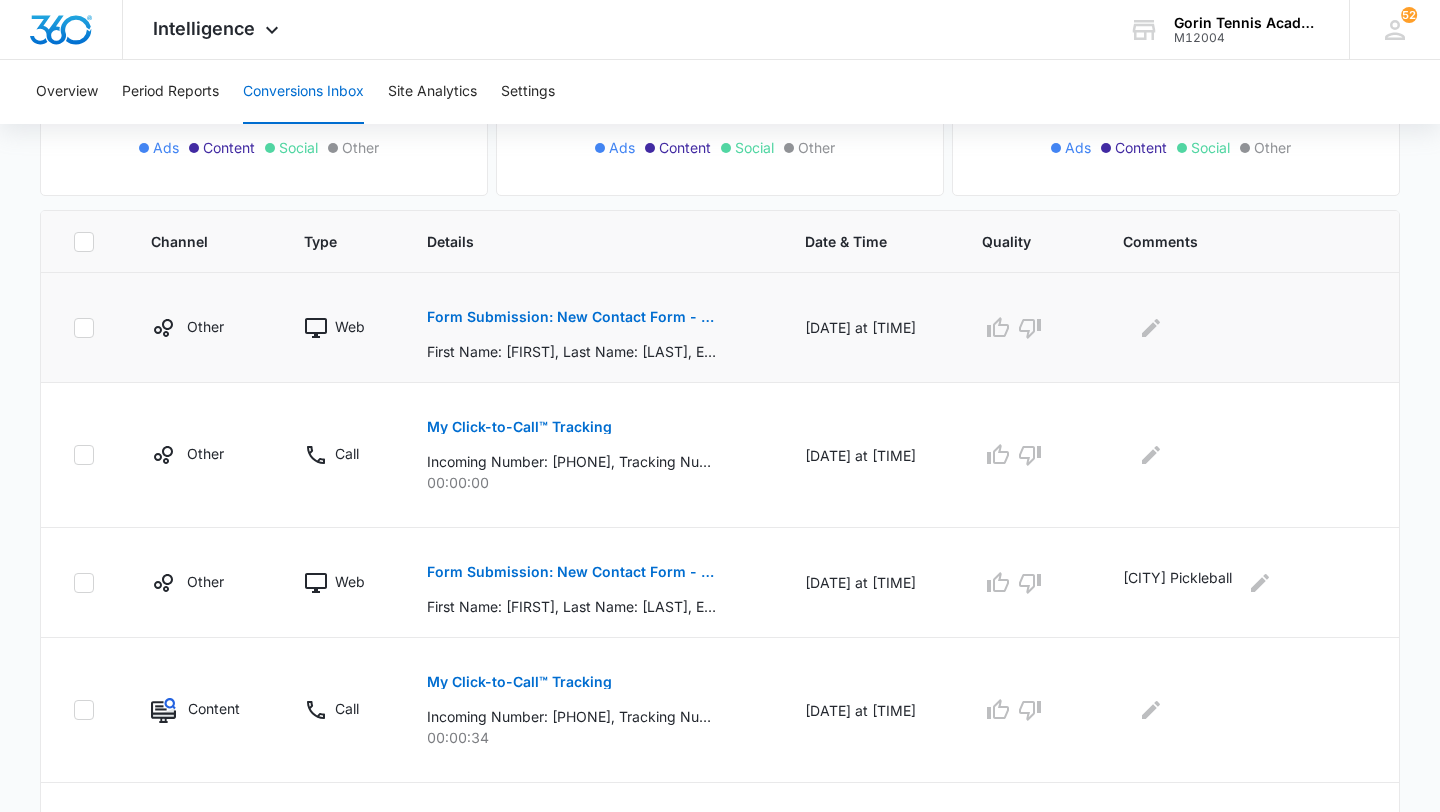 click on "Form Submission: New Contact Form - Gorin Tennis" at bounding box center (572, 317) 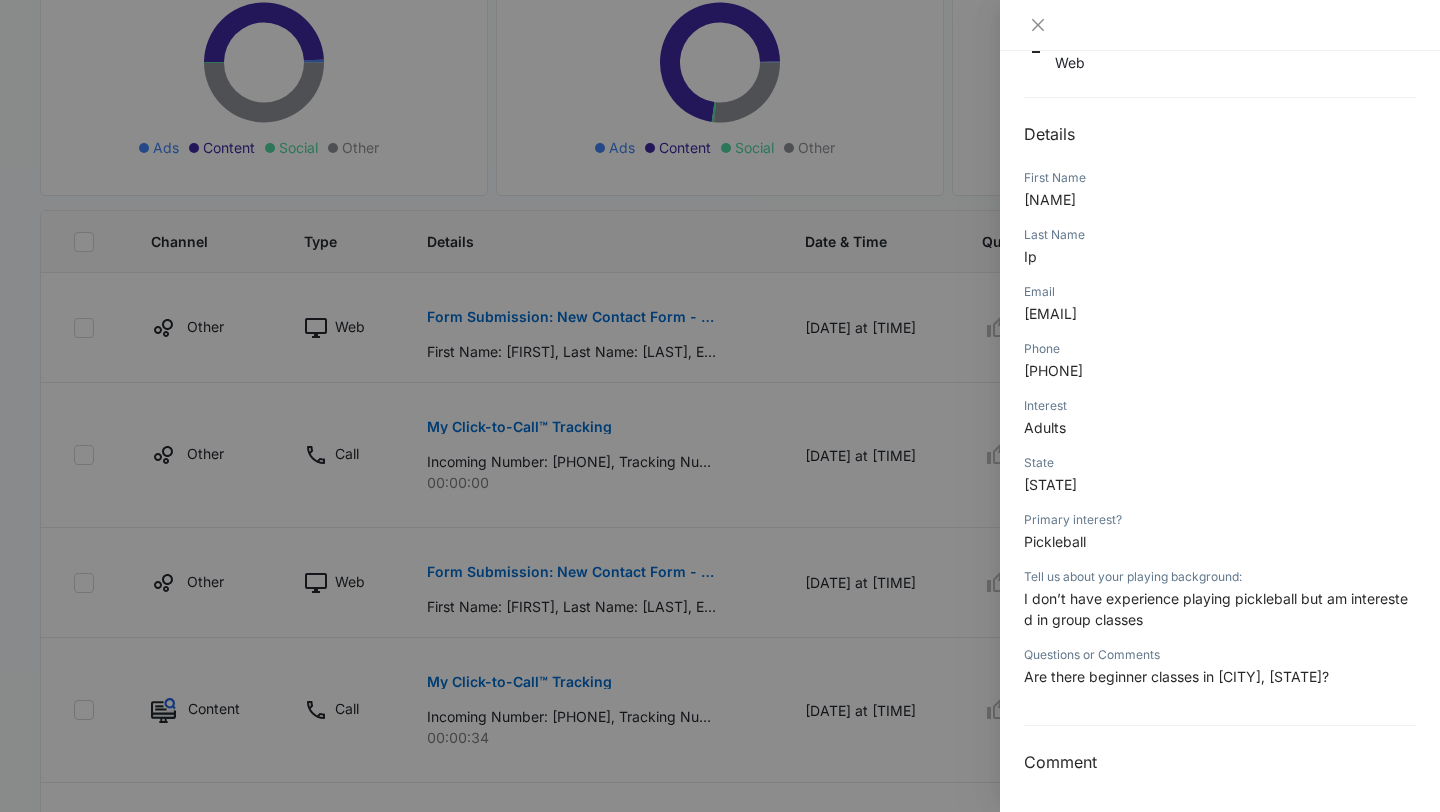 scroll, scrollTop: 184, scrollLeft: 0, axis: vertical 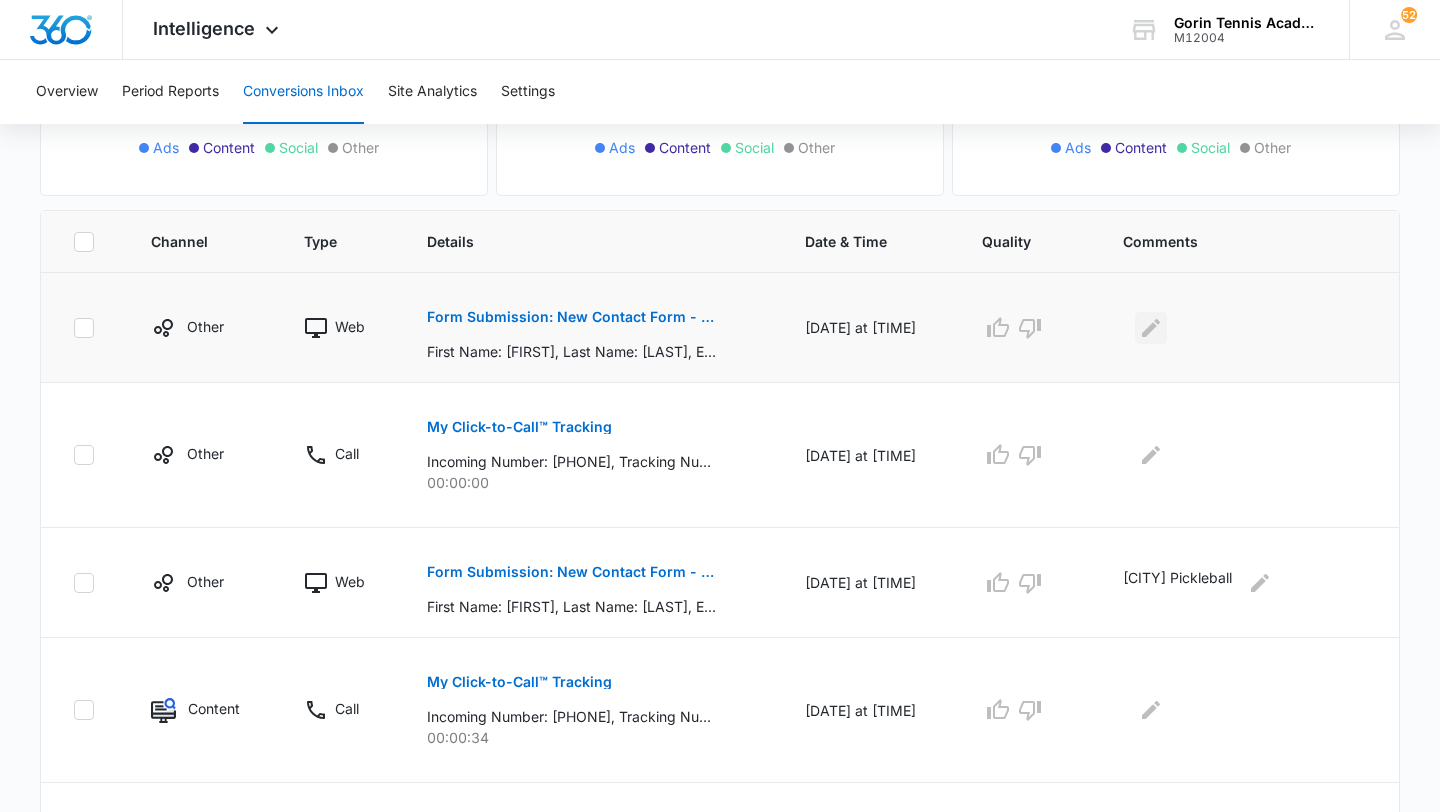 click at bounding box center [1151, 328] 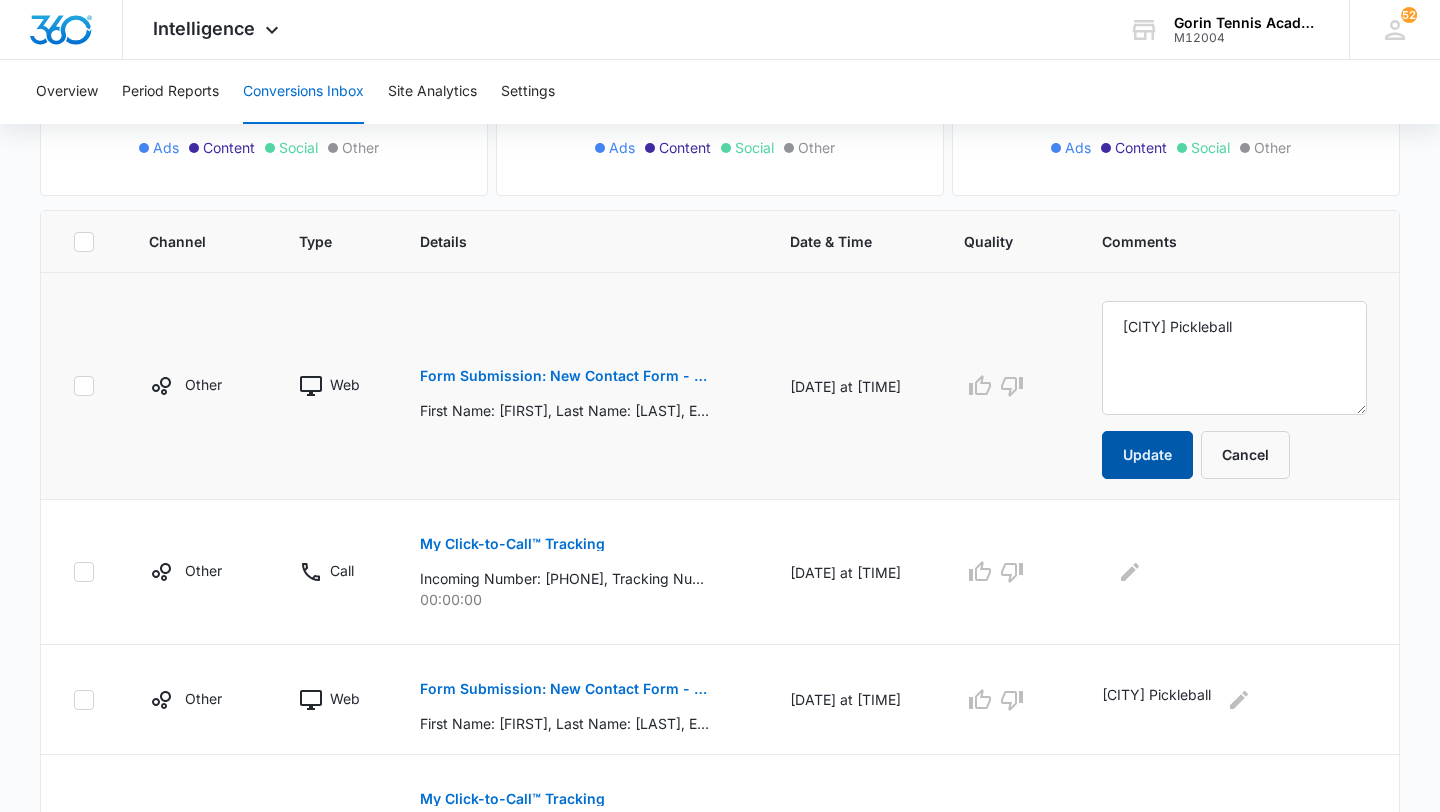 type on "[CITY] Pickleball" 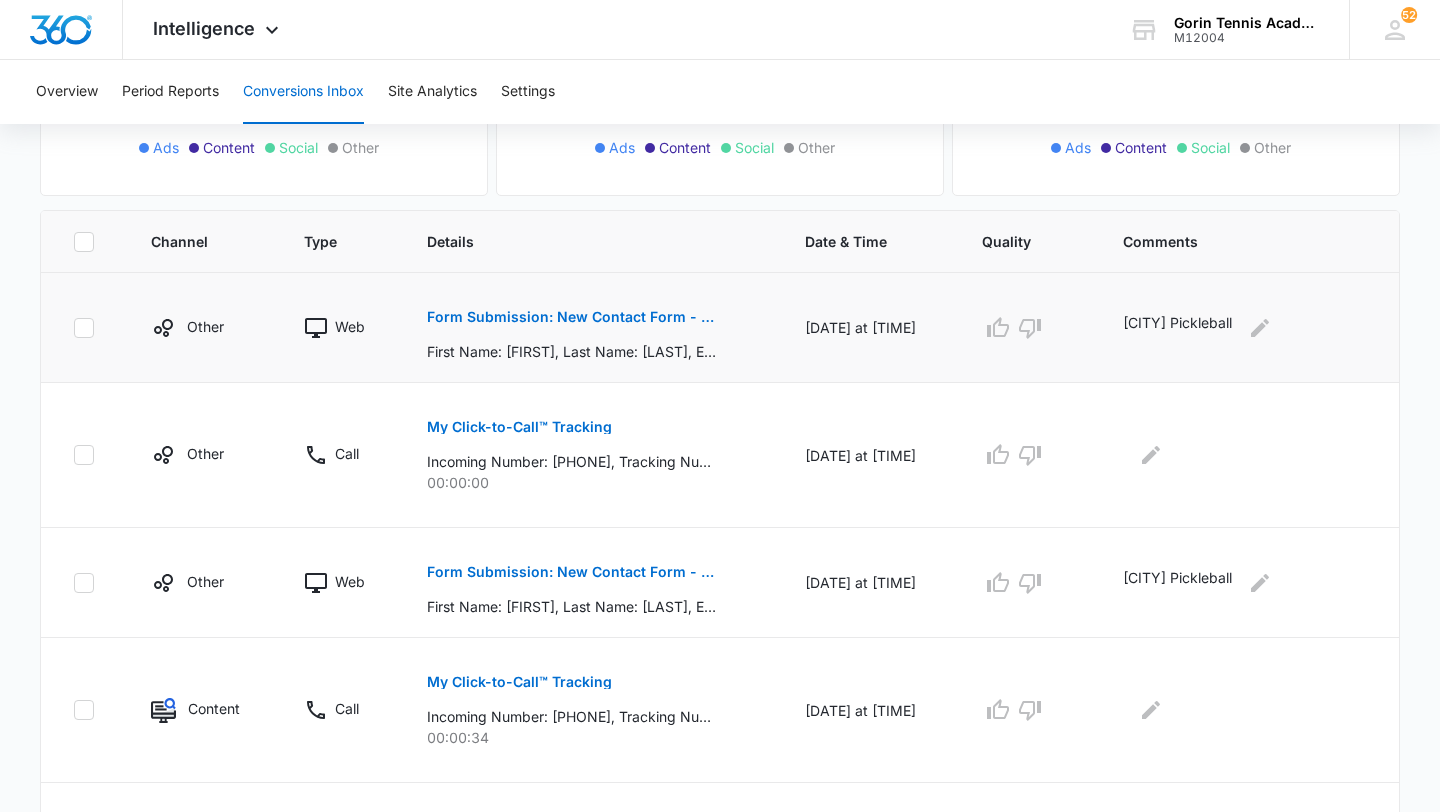 scroll, scrollTop: 0, scrollLeft: 0, axis: both 